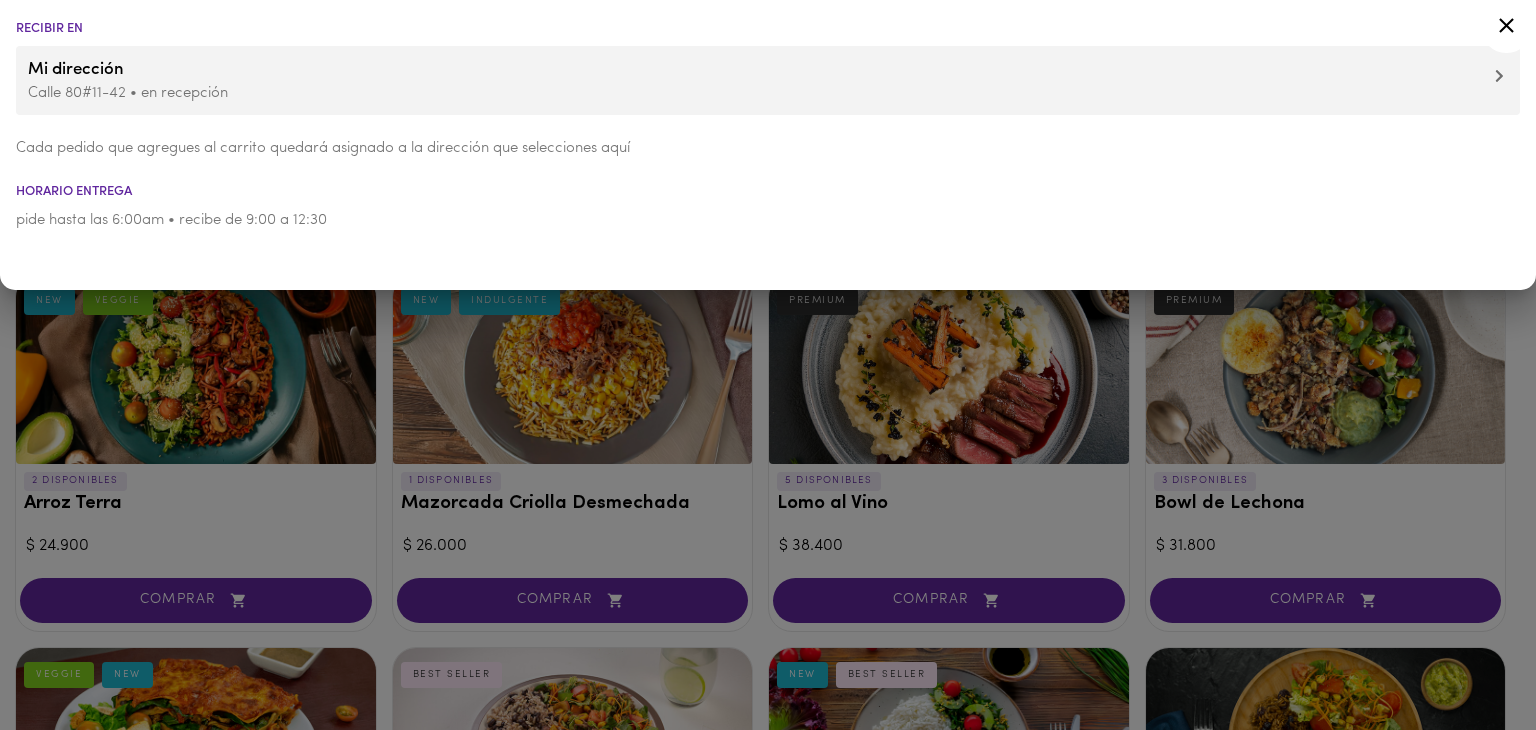 click 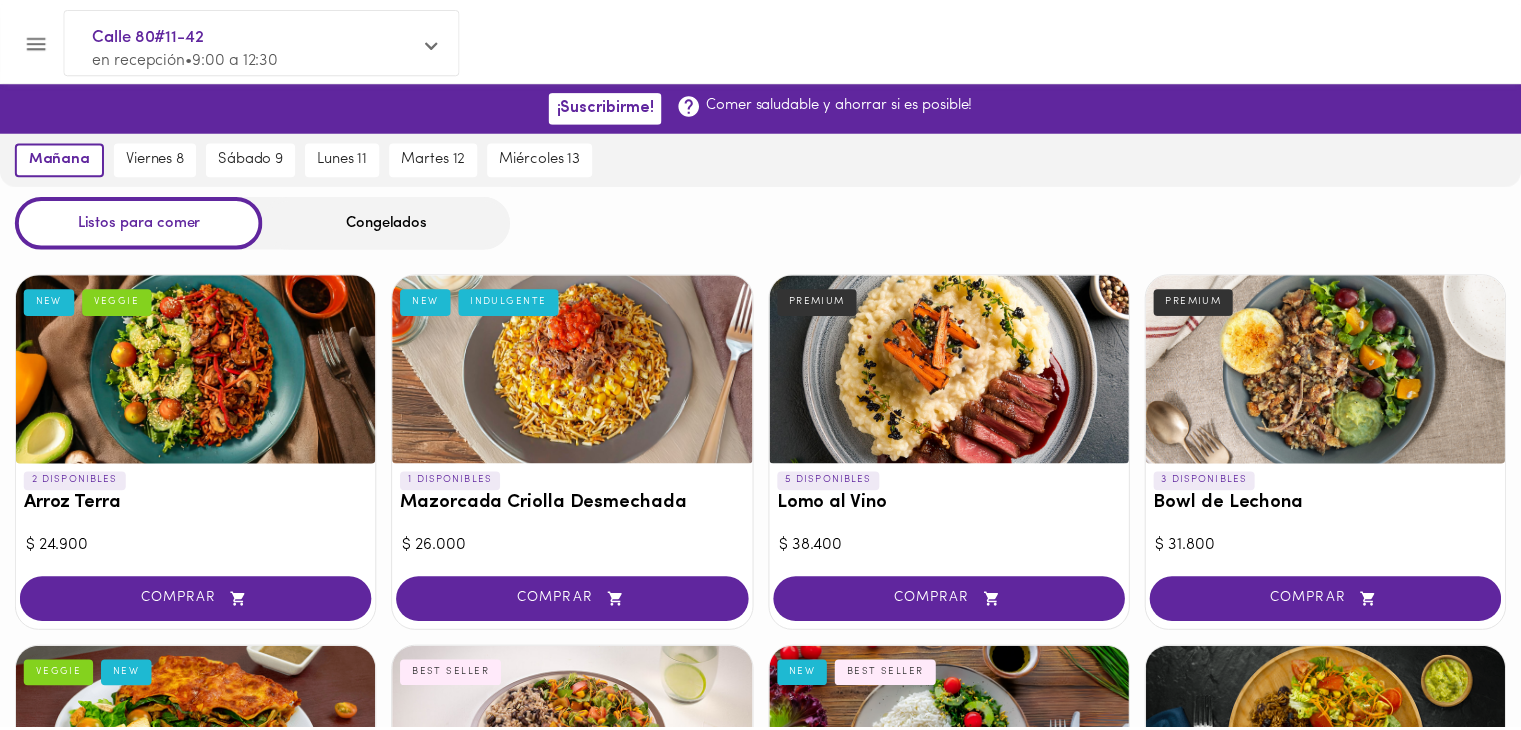 scroll, scrollTop: 0, scrollLeft: 0, axis: both 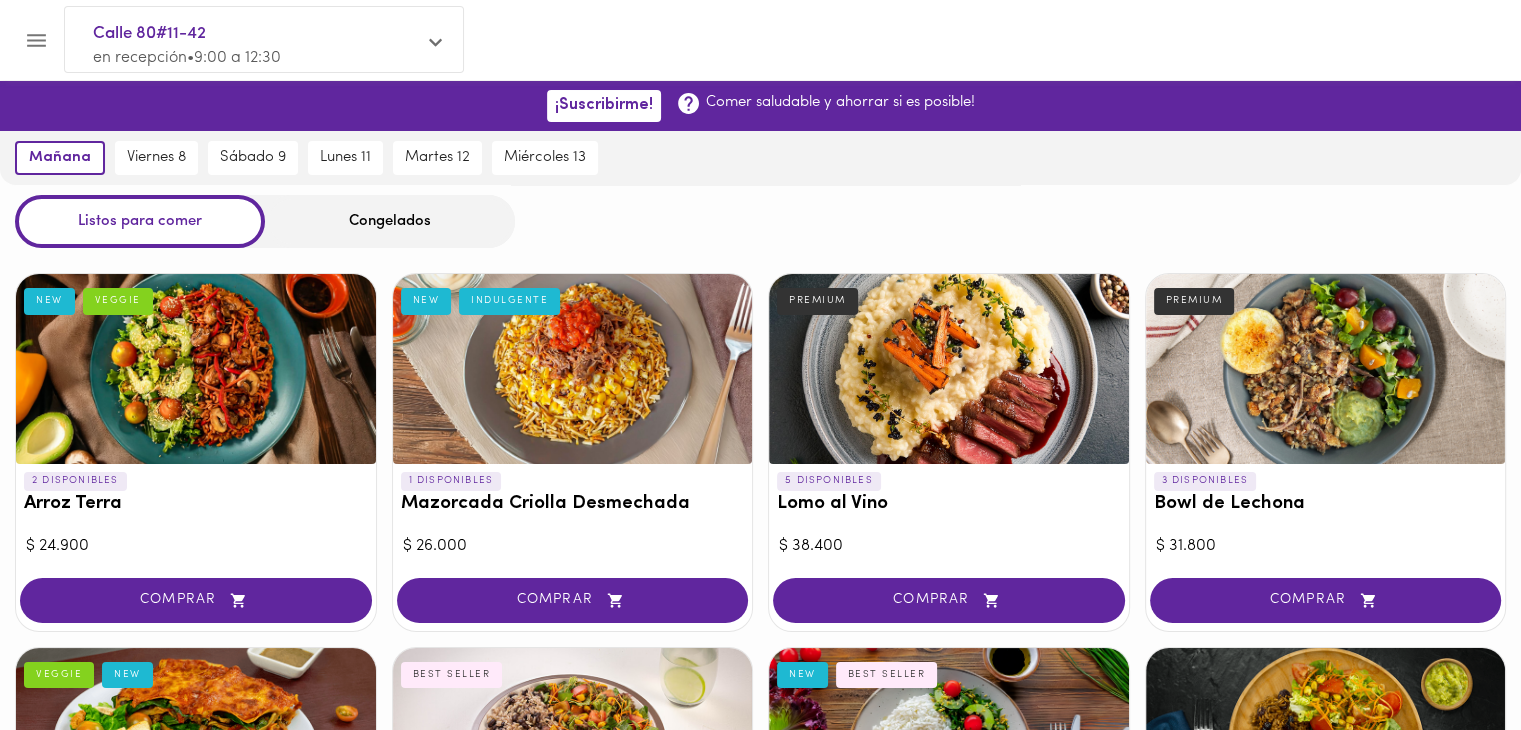 click on "[DATE] [DATE] [DATE] [DATE] [DATE] [DATE]" at bounding box center (760, 158) 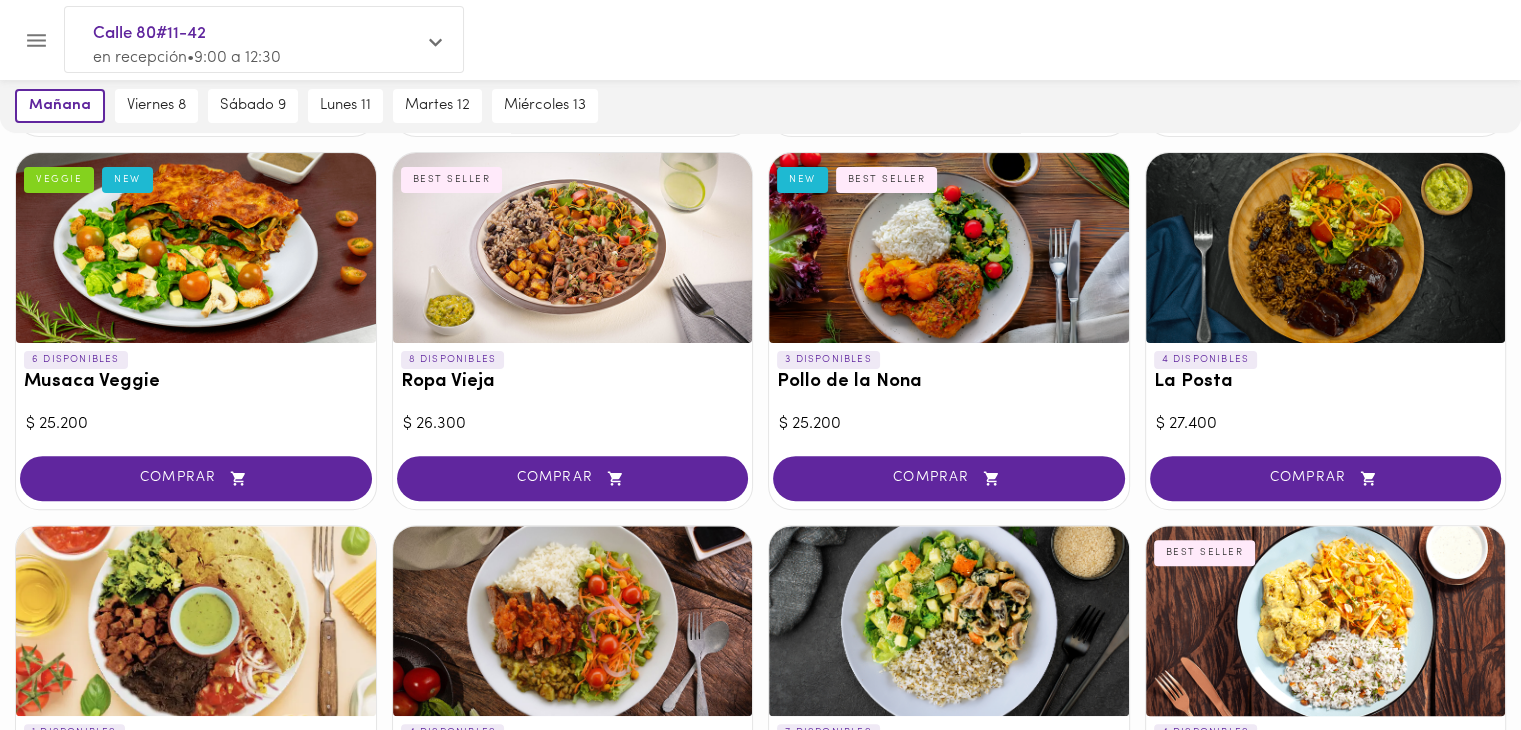 scroll, scrollTop: 498, scrollLeft: 0, axis: vertical 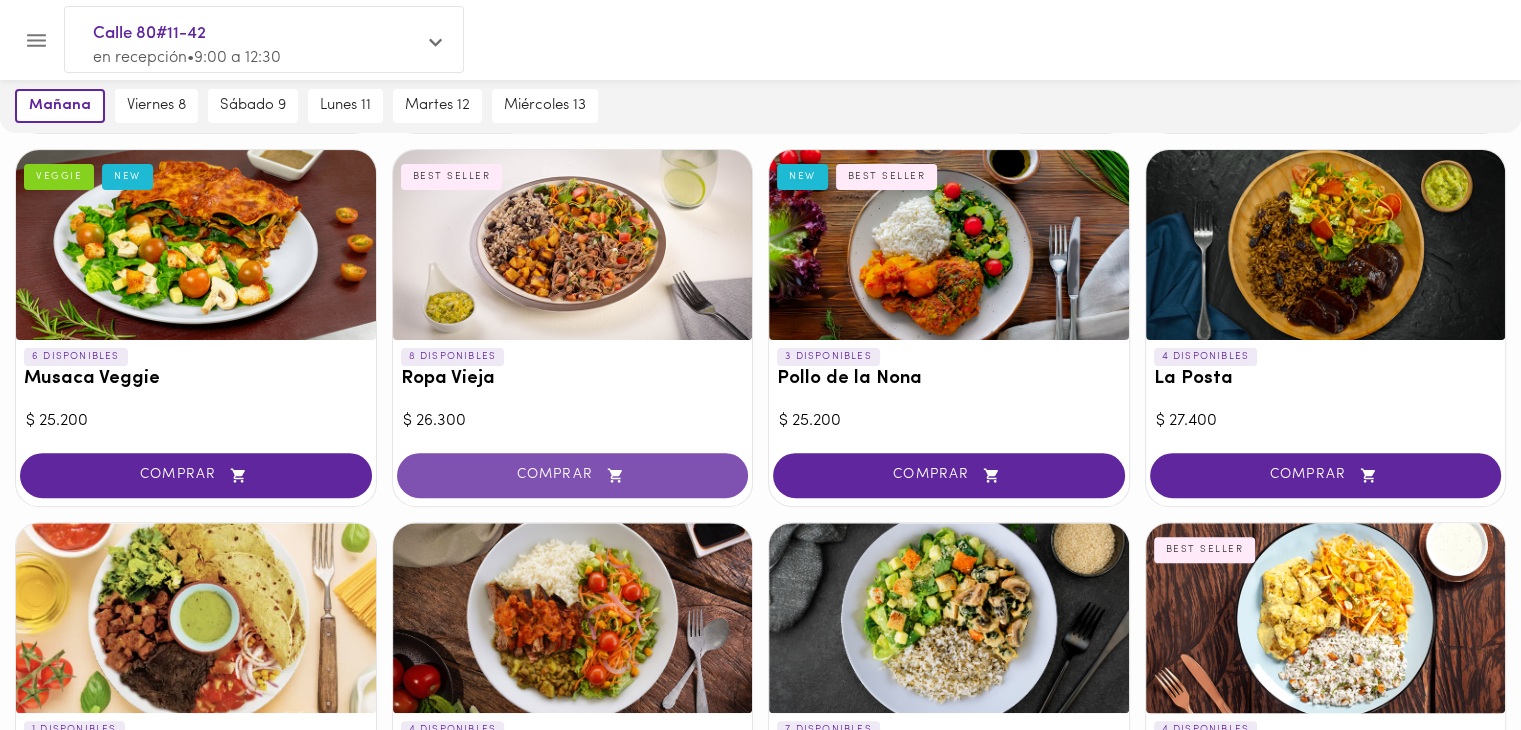 click on "COMPRAR" at bounding box center [573, 475] 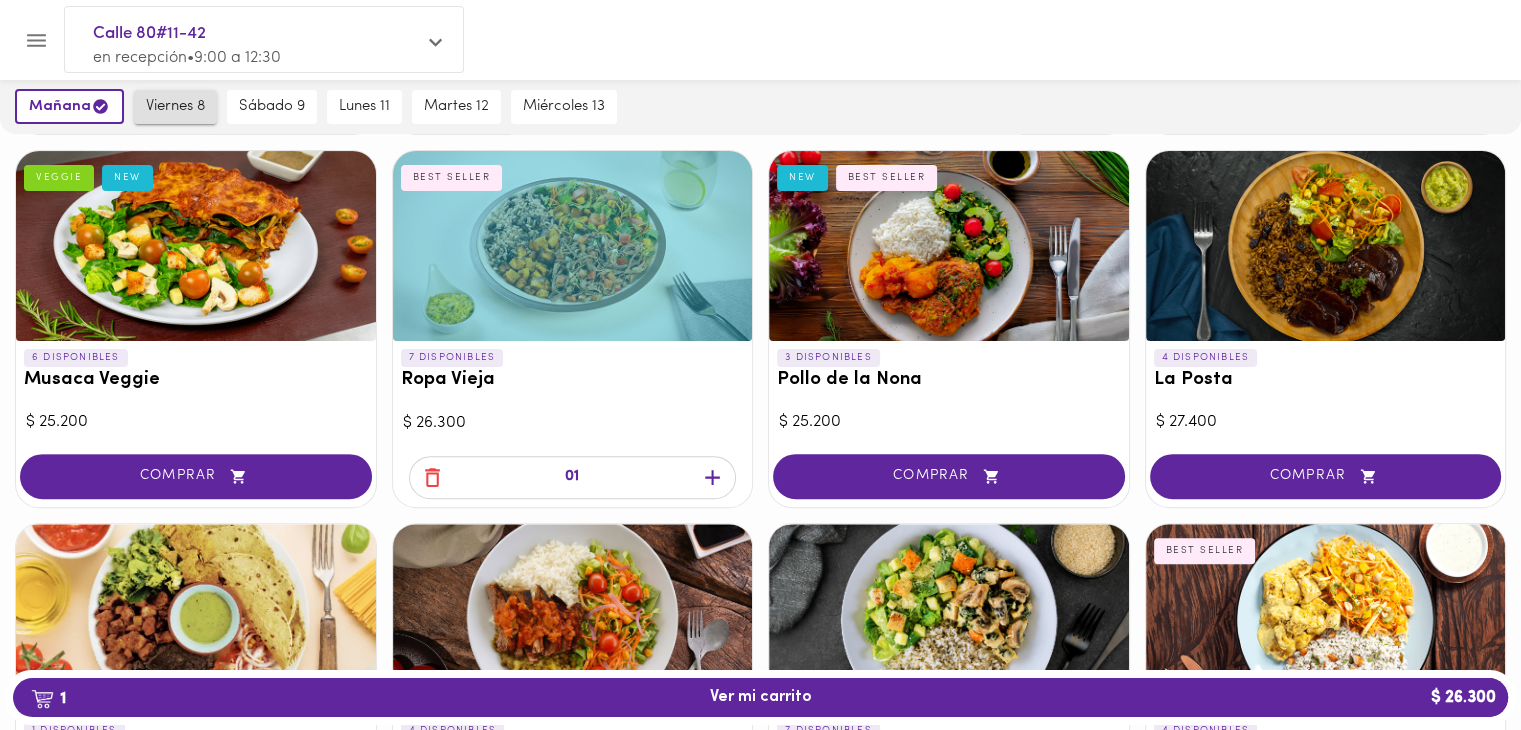 click on "viernes 8" at bounding box center (175, 107) 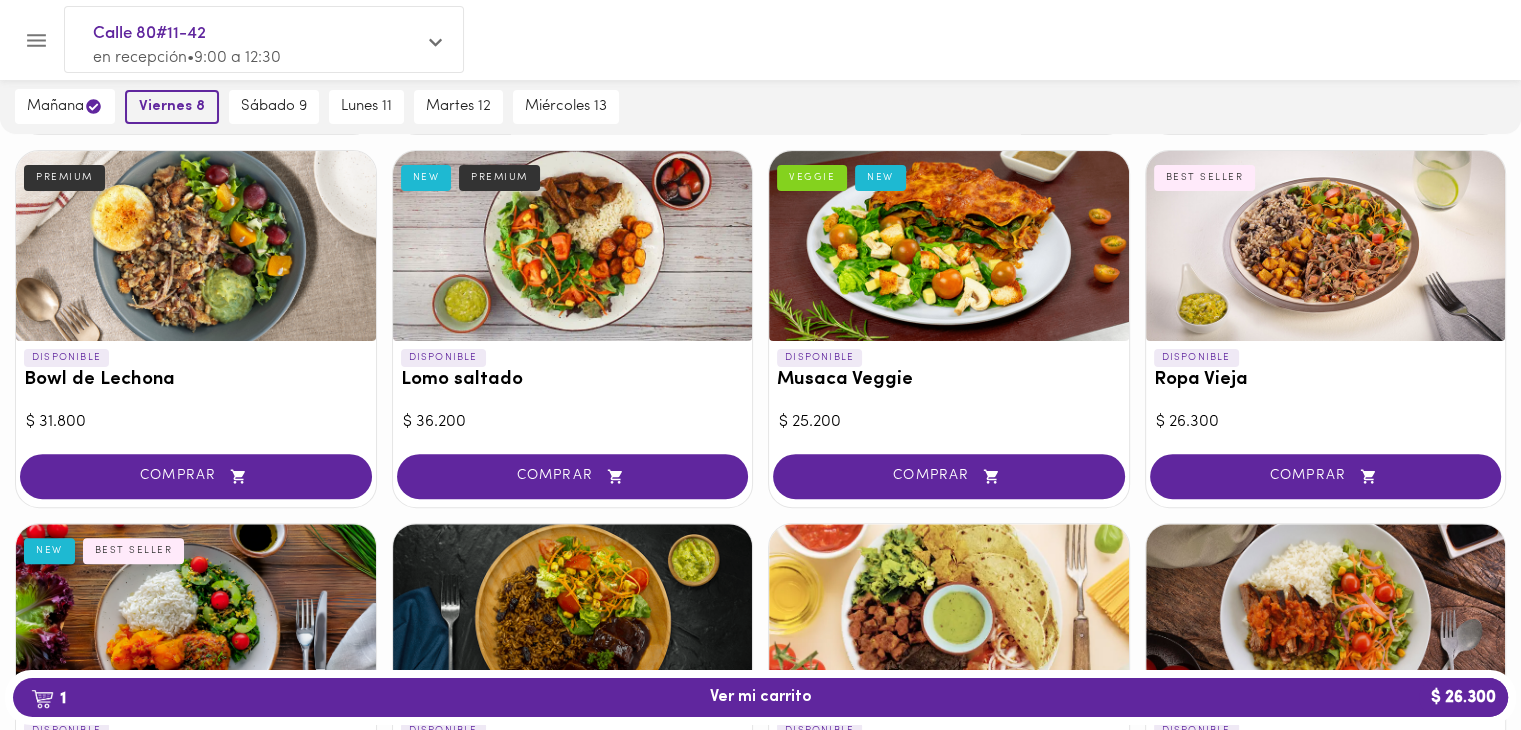 scroll, scrollTop: 499, scrollLeft: 0, axis: vertical 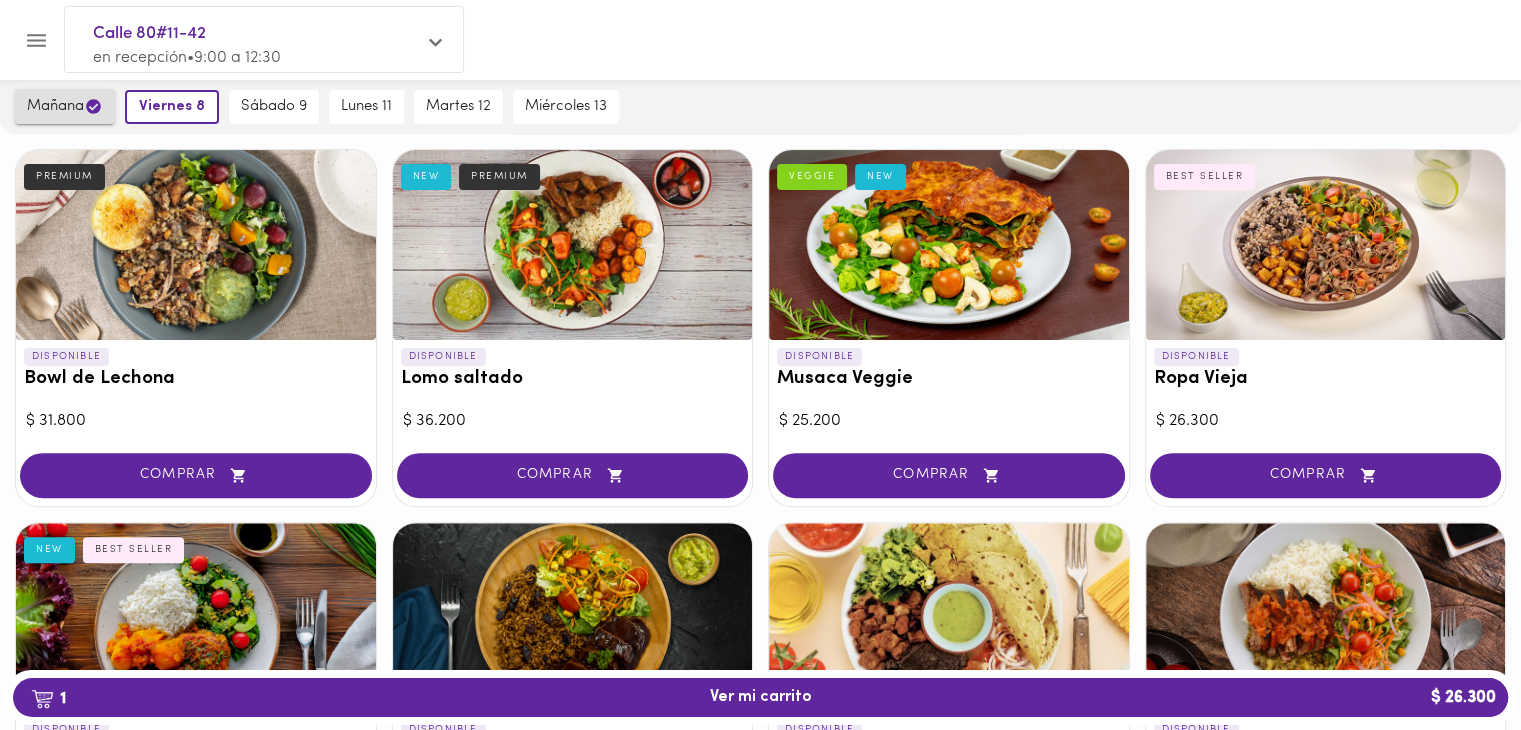 click 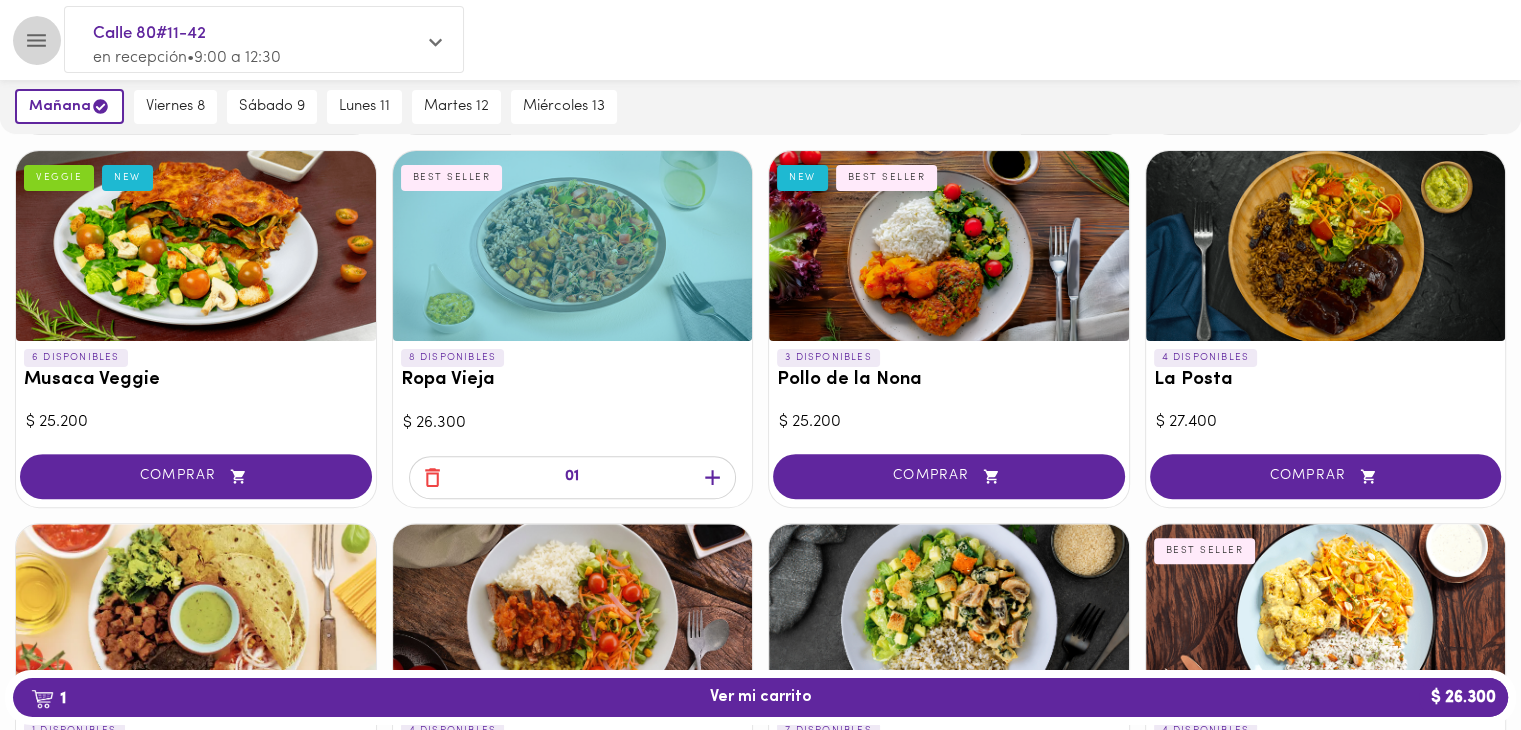 click at bounding box center [36, 40] 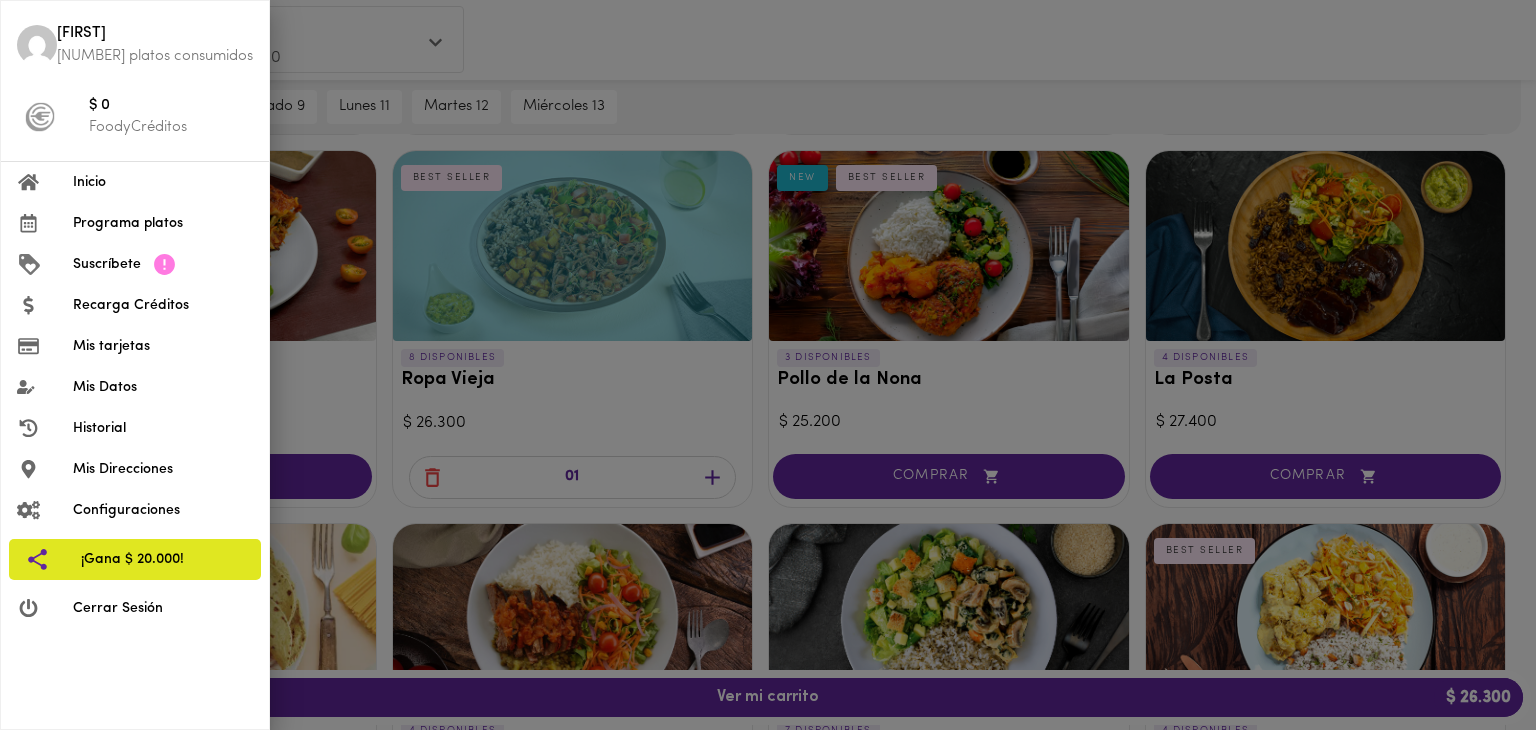 click at bounding box center [768, 365] 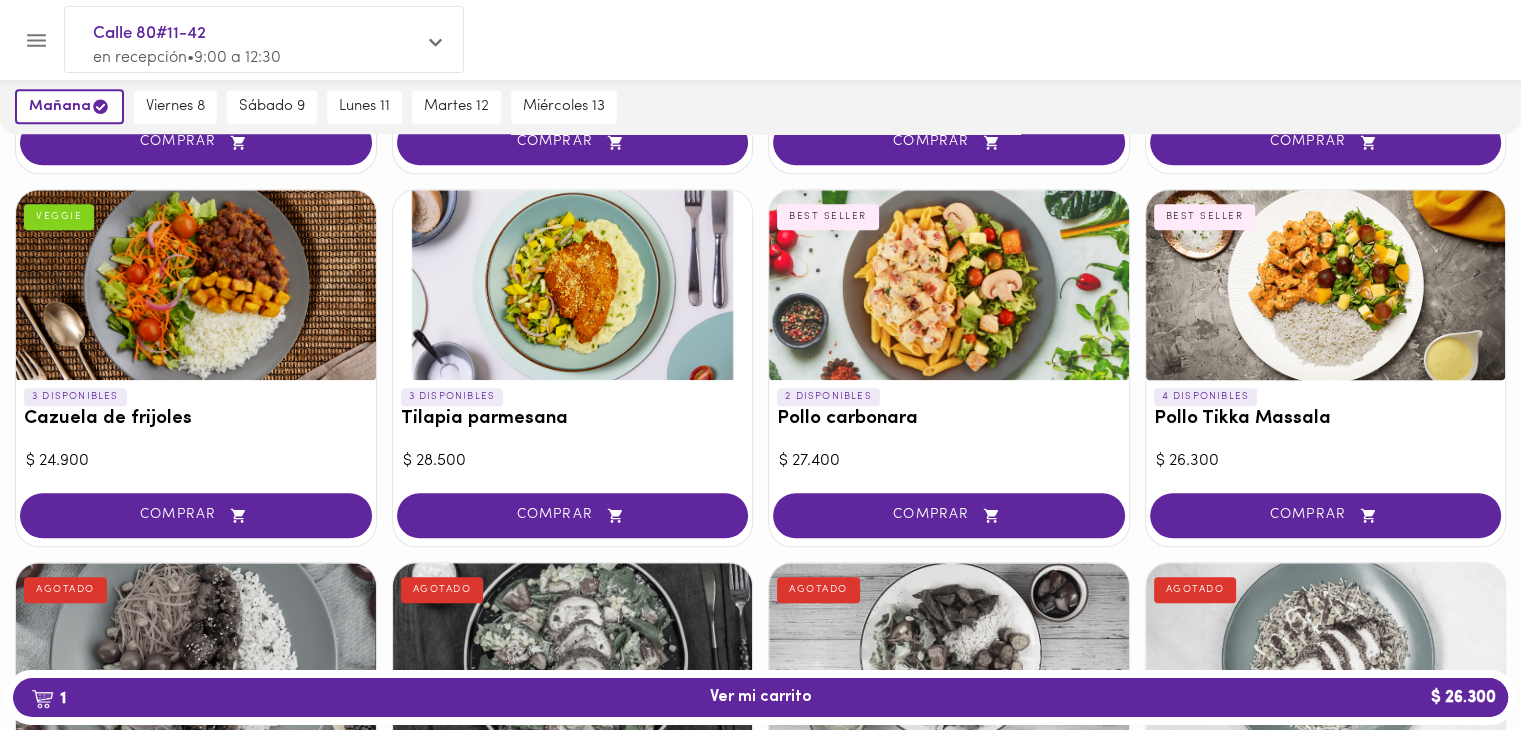 scroll, scrollTop: 2071, scrollLeft: 0, axis: vertical 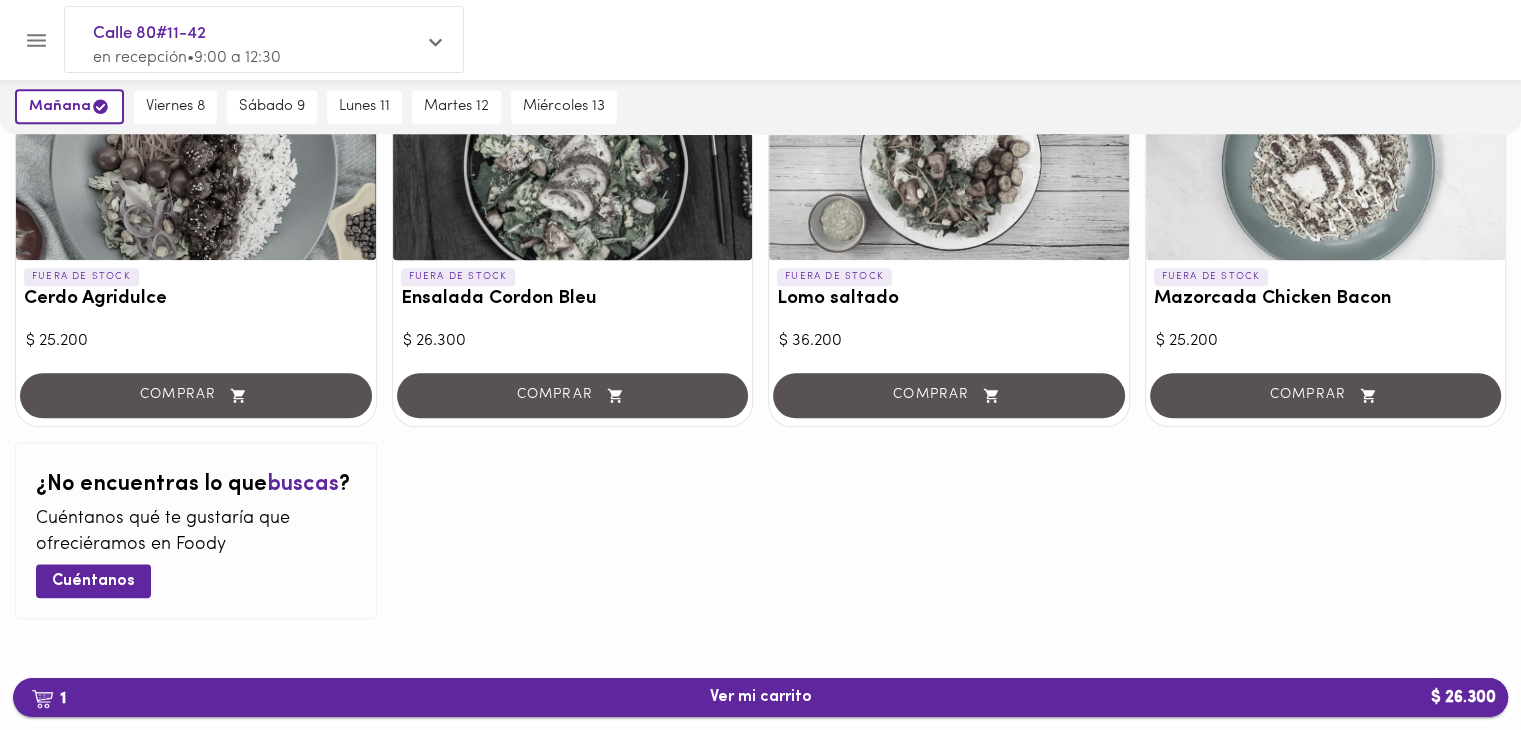 click on "1 Ver mi carrito $ 26.300" at bounding box center (760, 697) 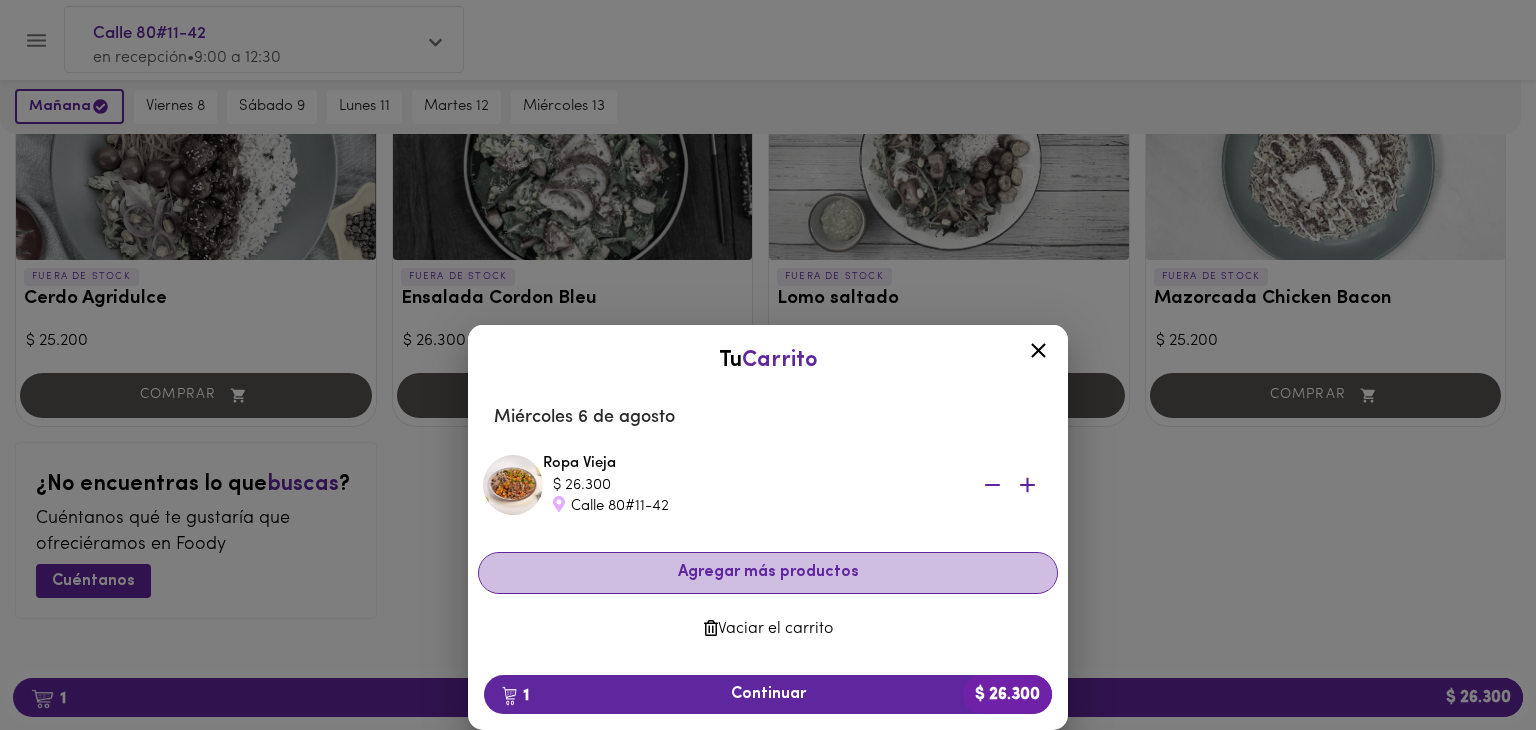 click on "Agregar más productos" at bounding box center [768, 572] 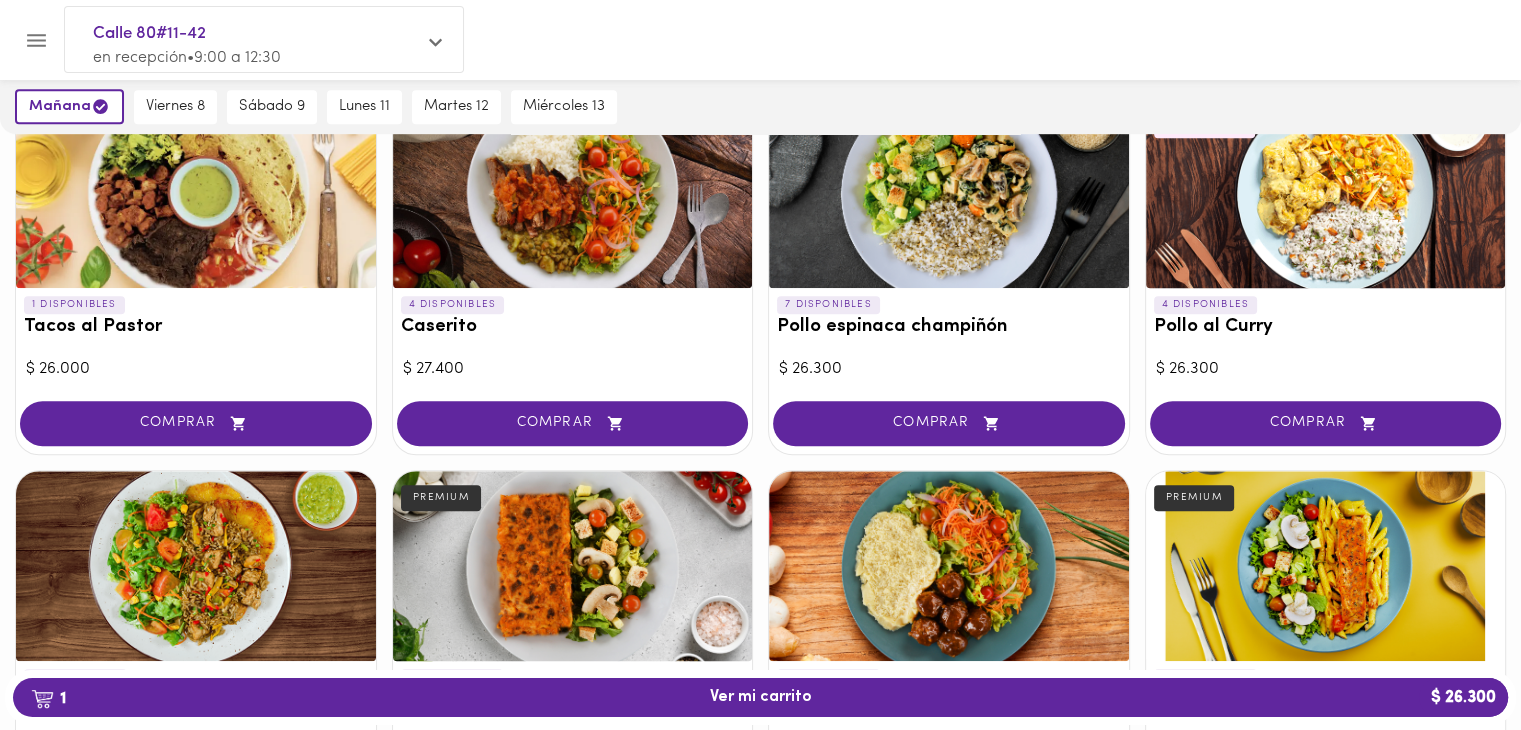 scroll, scrollTop: 0, scrollLeft: 0, axis: both 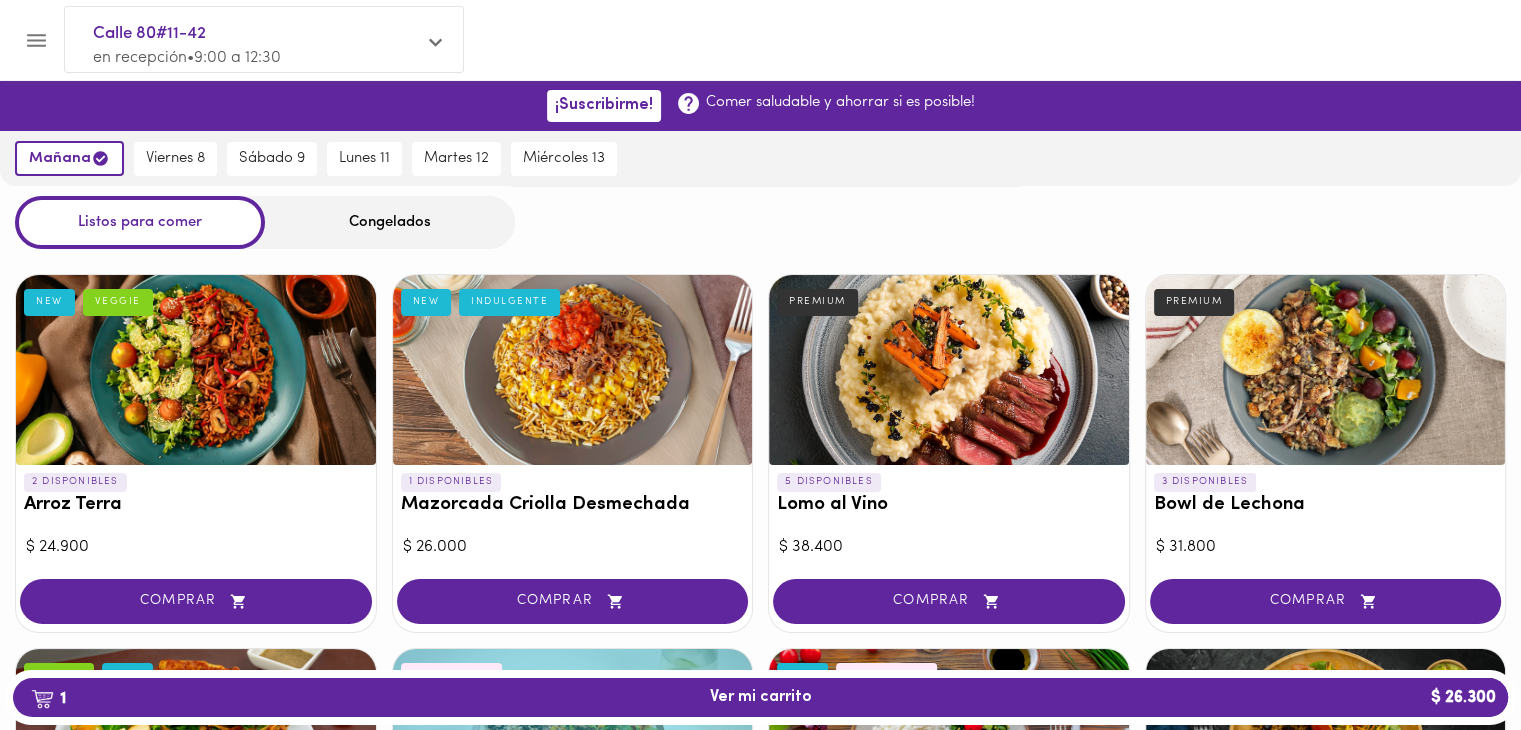 click on "Congelados" at bounding box center (390, 222) 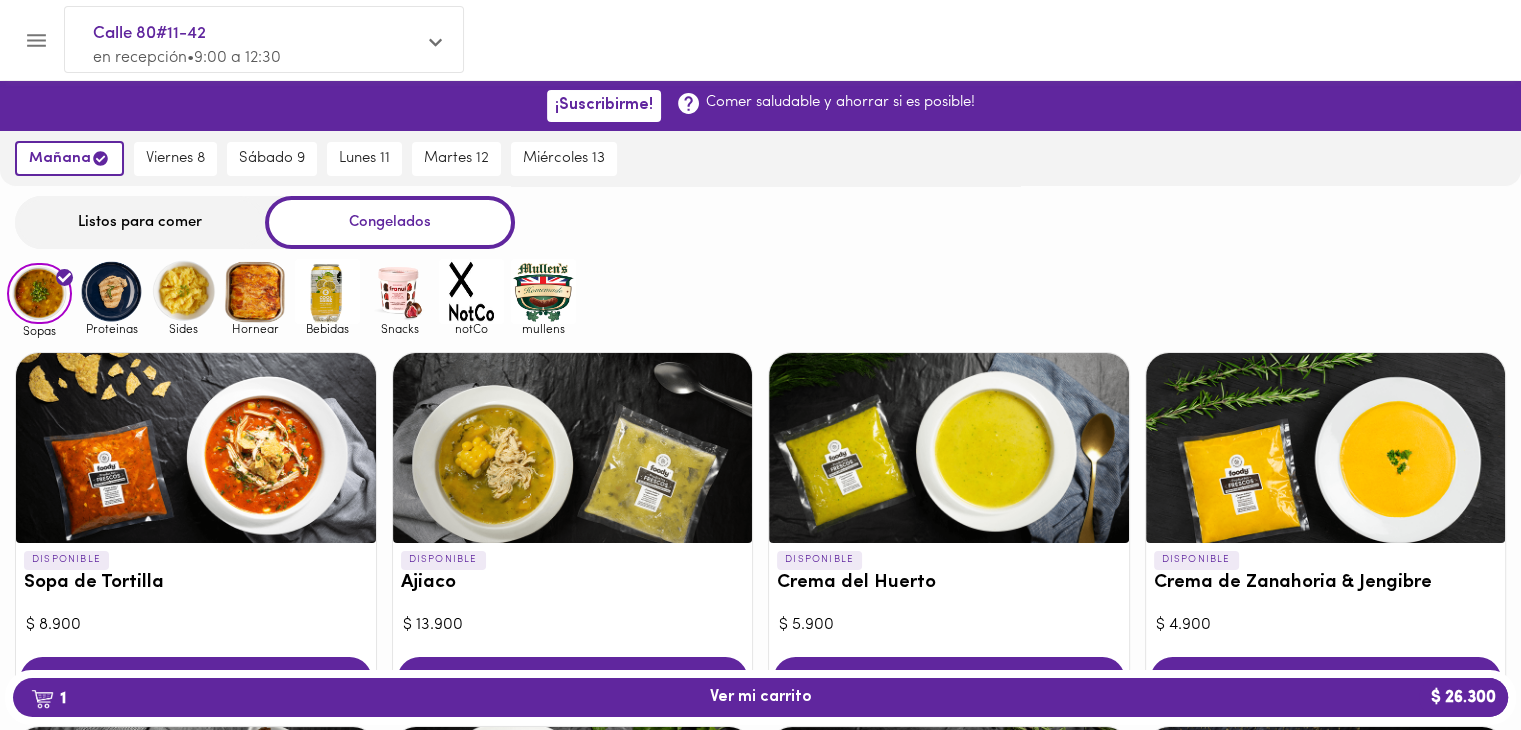 click on "Congelados" at bounding box center (390, 222) 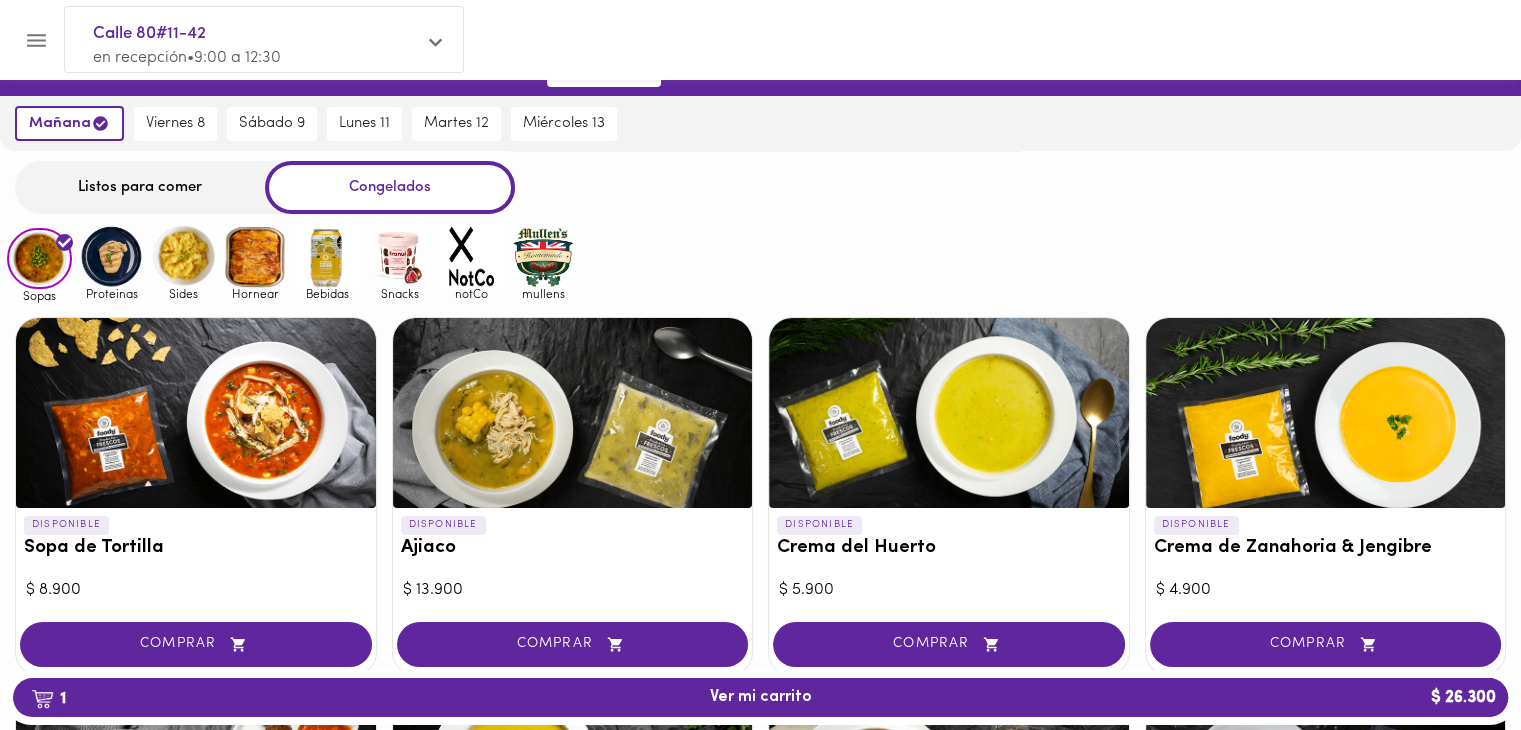 scroll, scrollTop: 0, scrollLeft: 0, axis: both 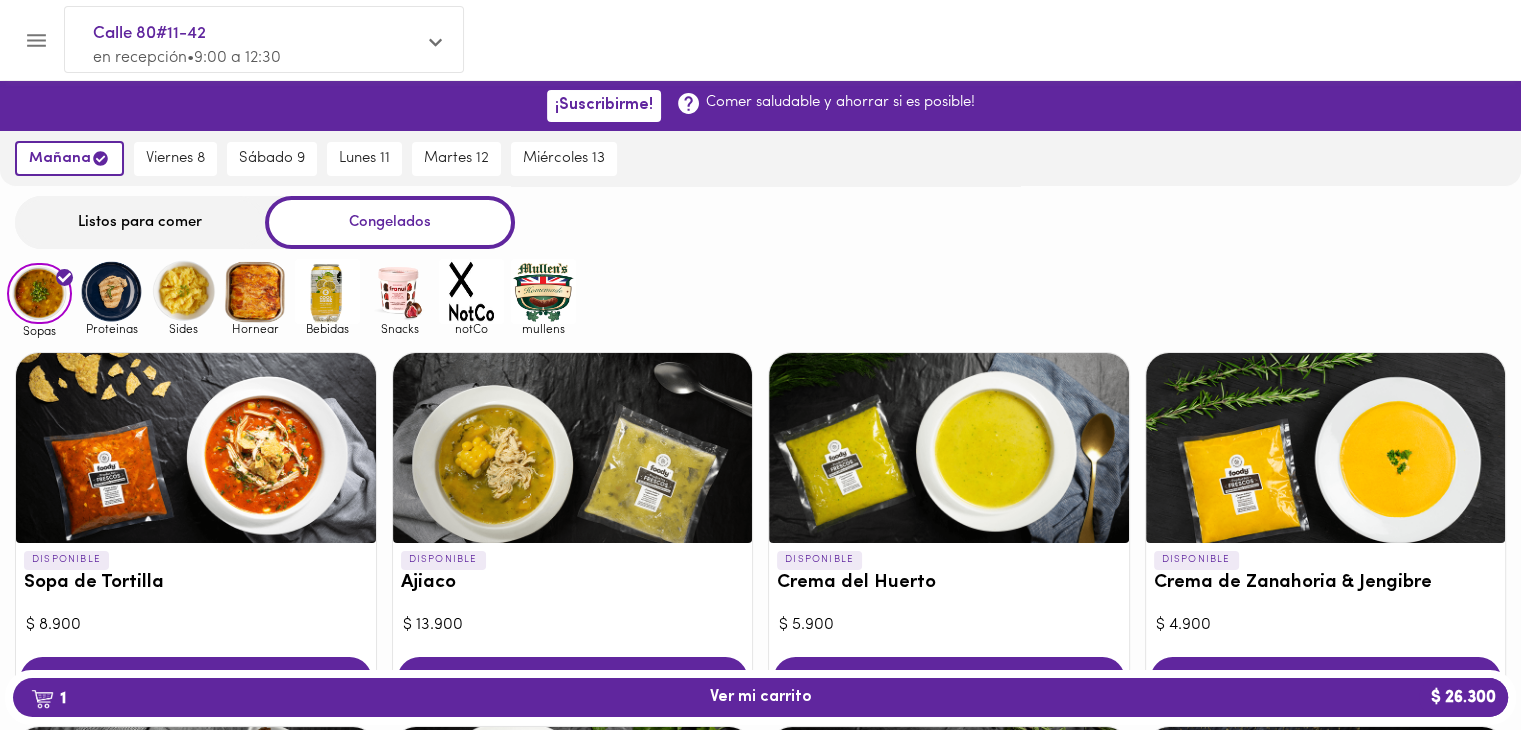 click at bounding box center [183, 291] 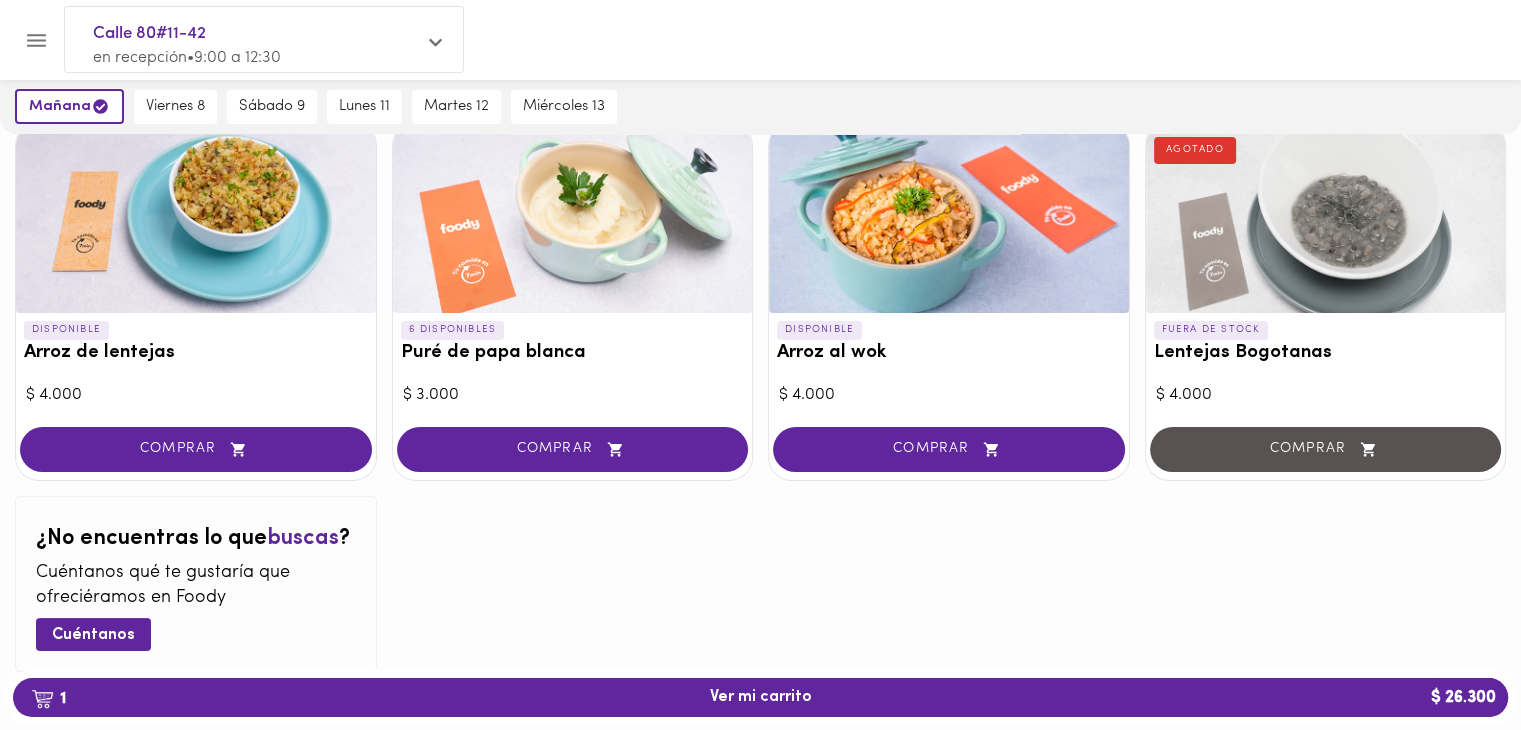 scroll, scrollTop: 0, scrollLeft: 0, axis: both 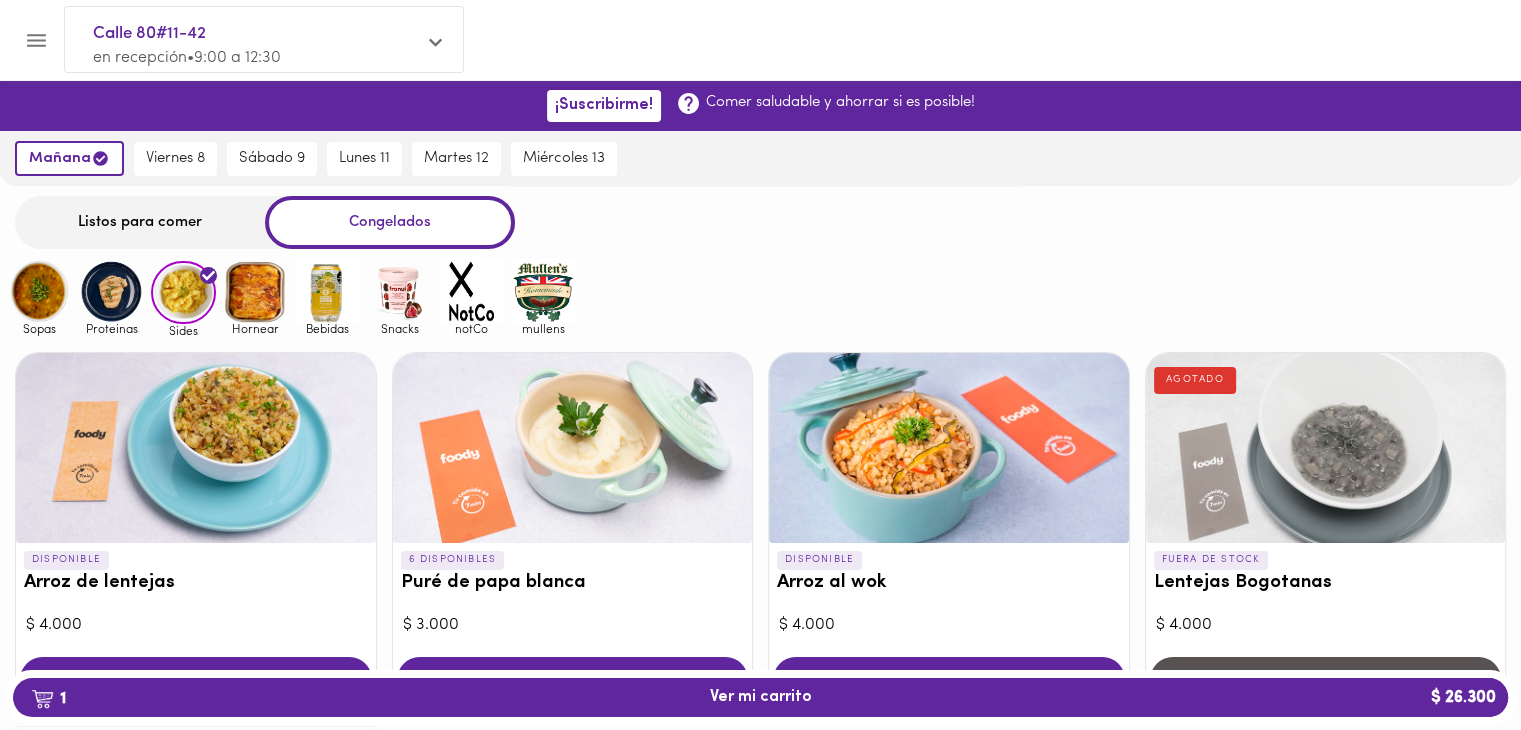 click at bounding box center [255, 291] 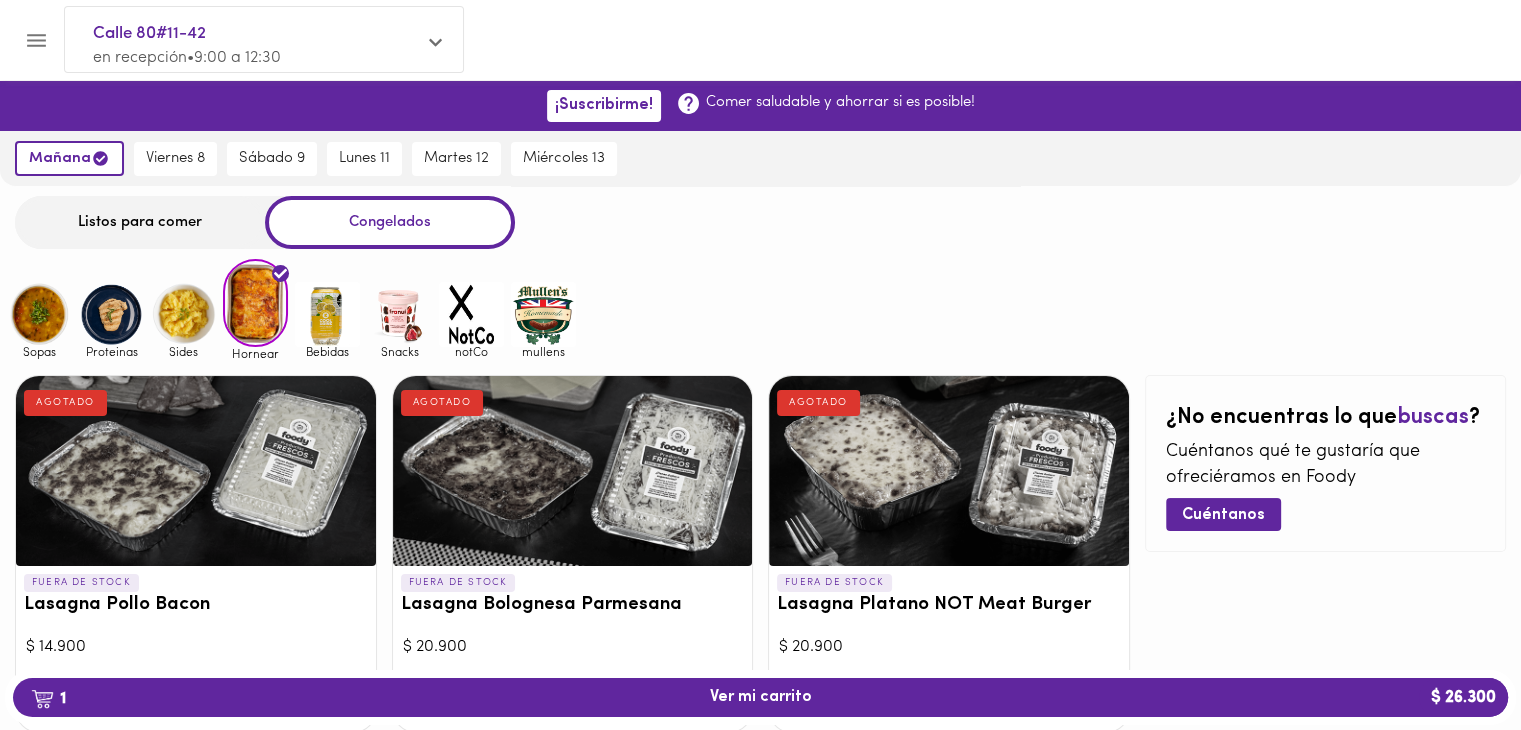 click at bounding box center [327, 314] 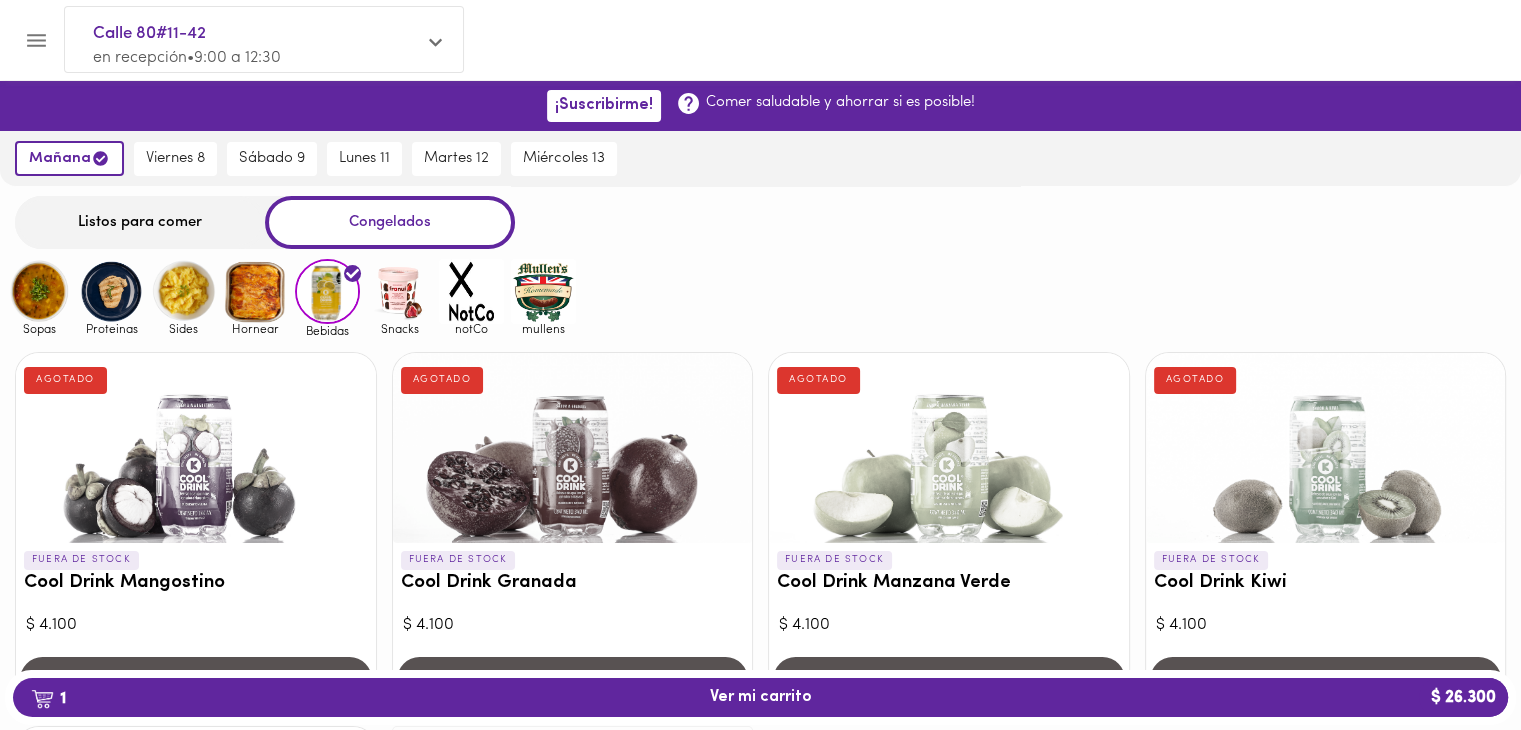 click at bounding box center (255, 291) 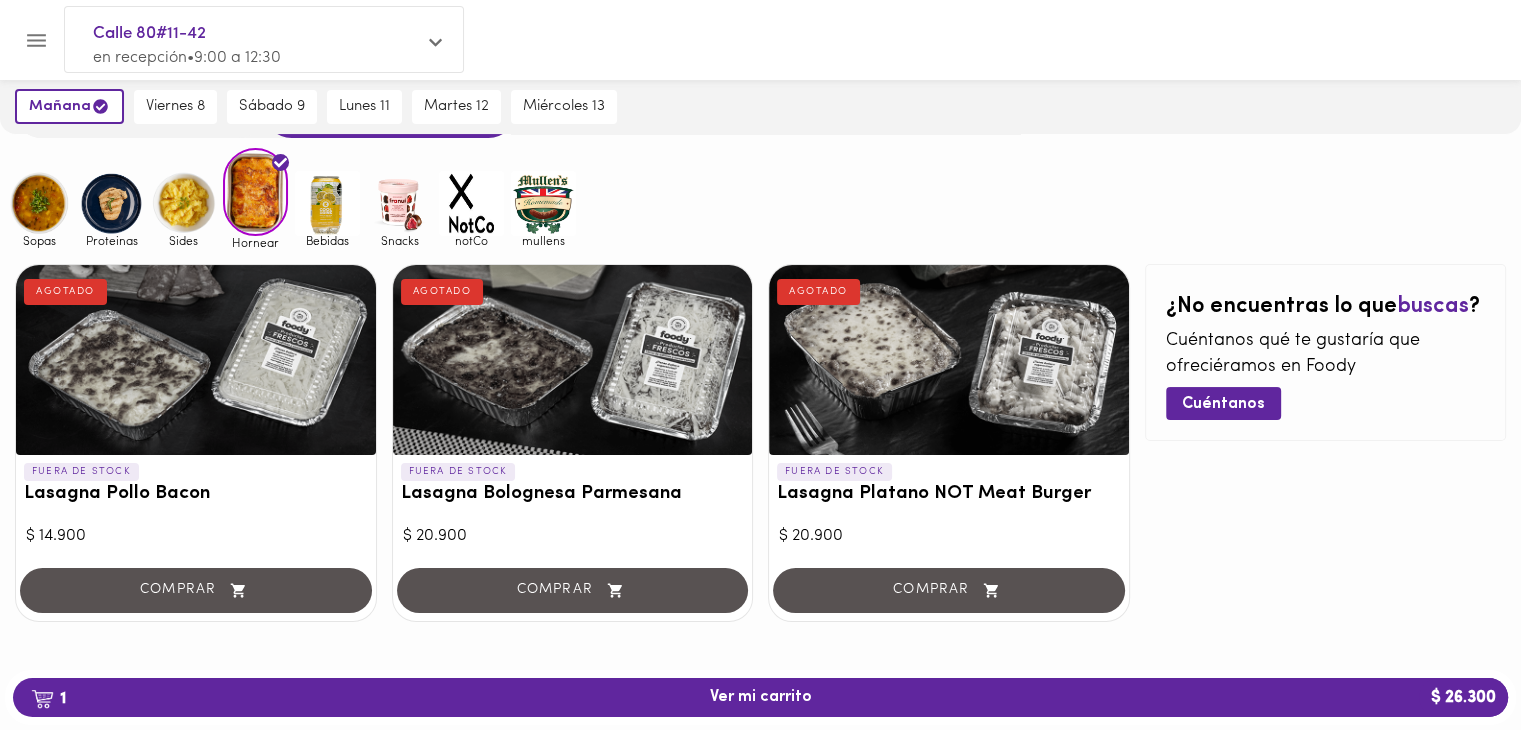 scroll, scrollTop: 112, scrollLeft: 0, axis: vertical 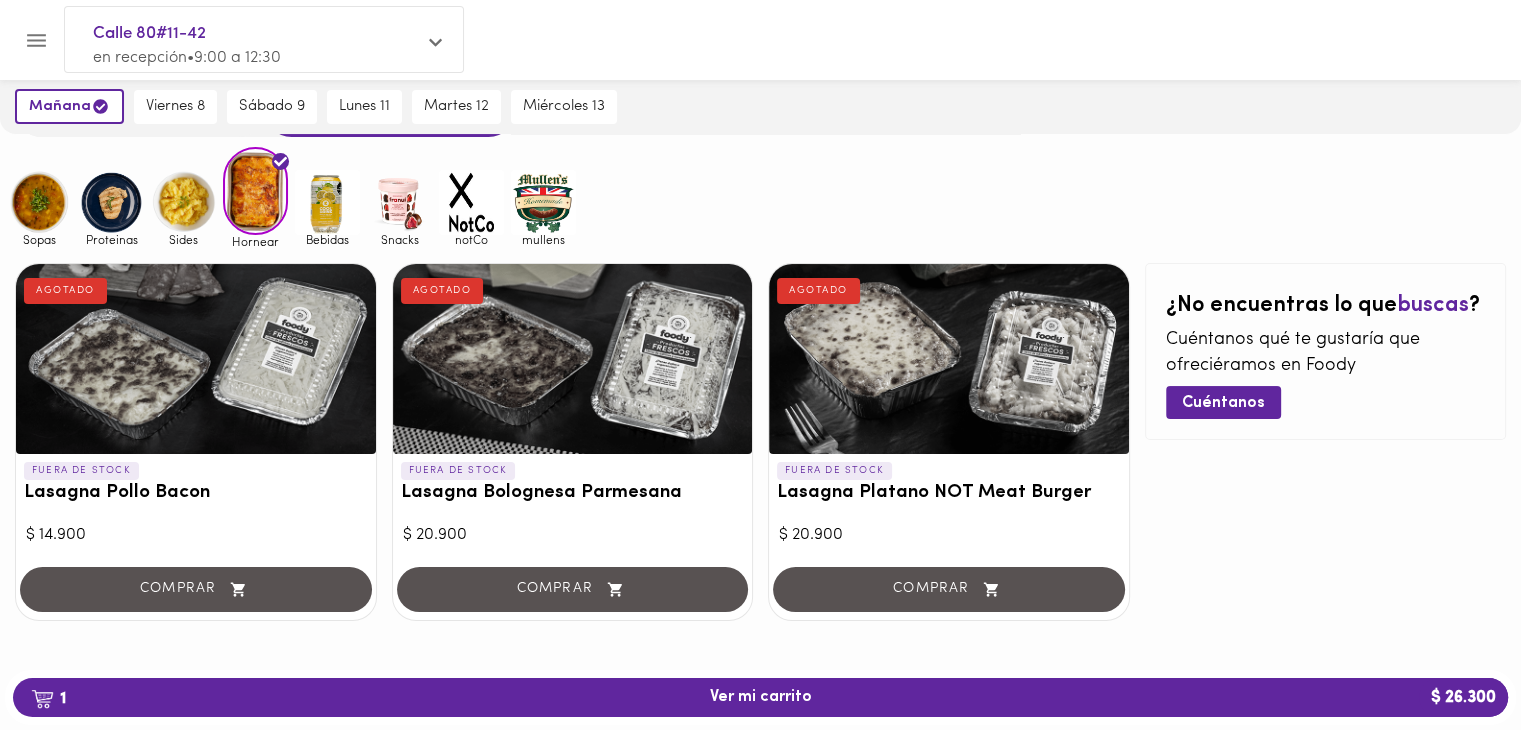 click at bounding box center [327, 202] 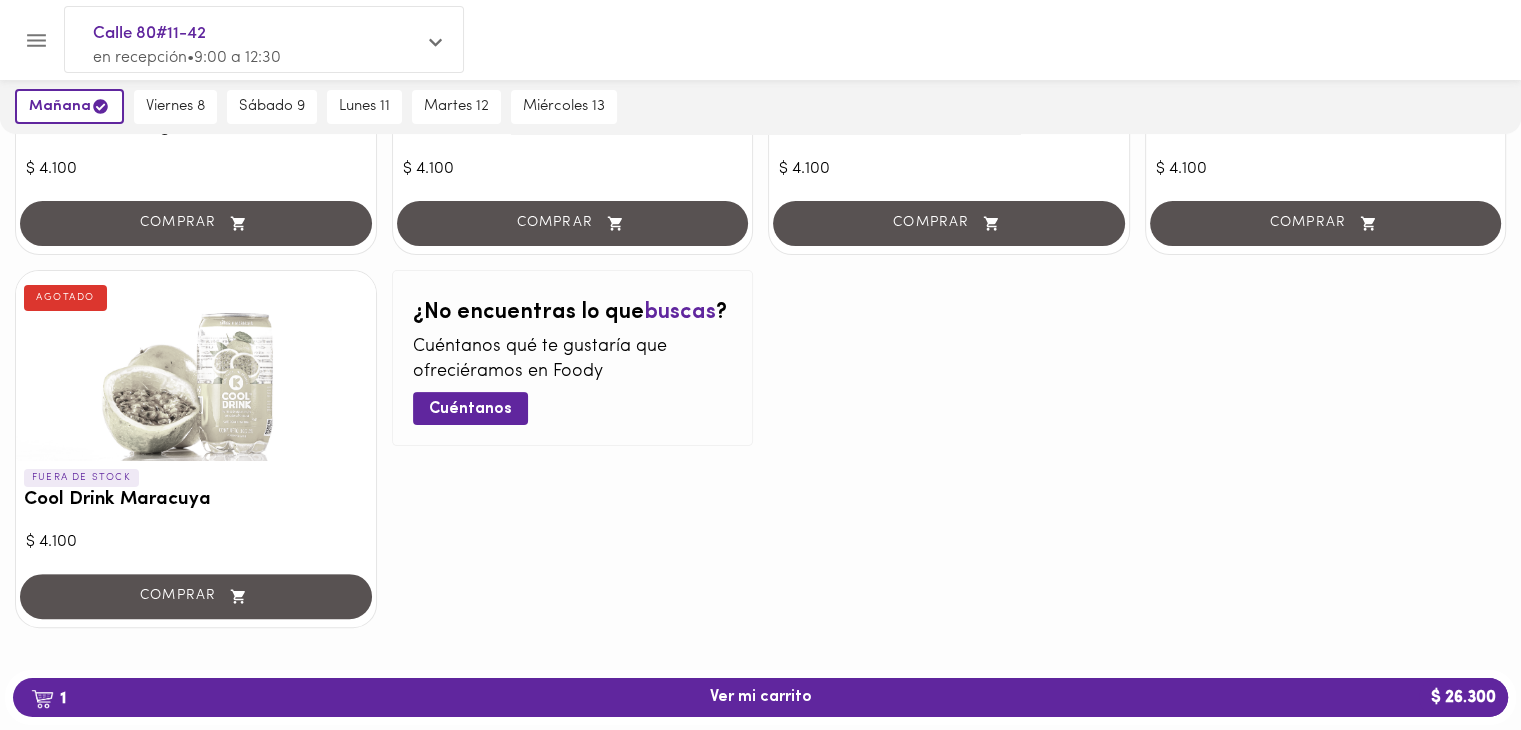 scroll, scrollTop: 0, scrollLeft: 0, axis: both 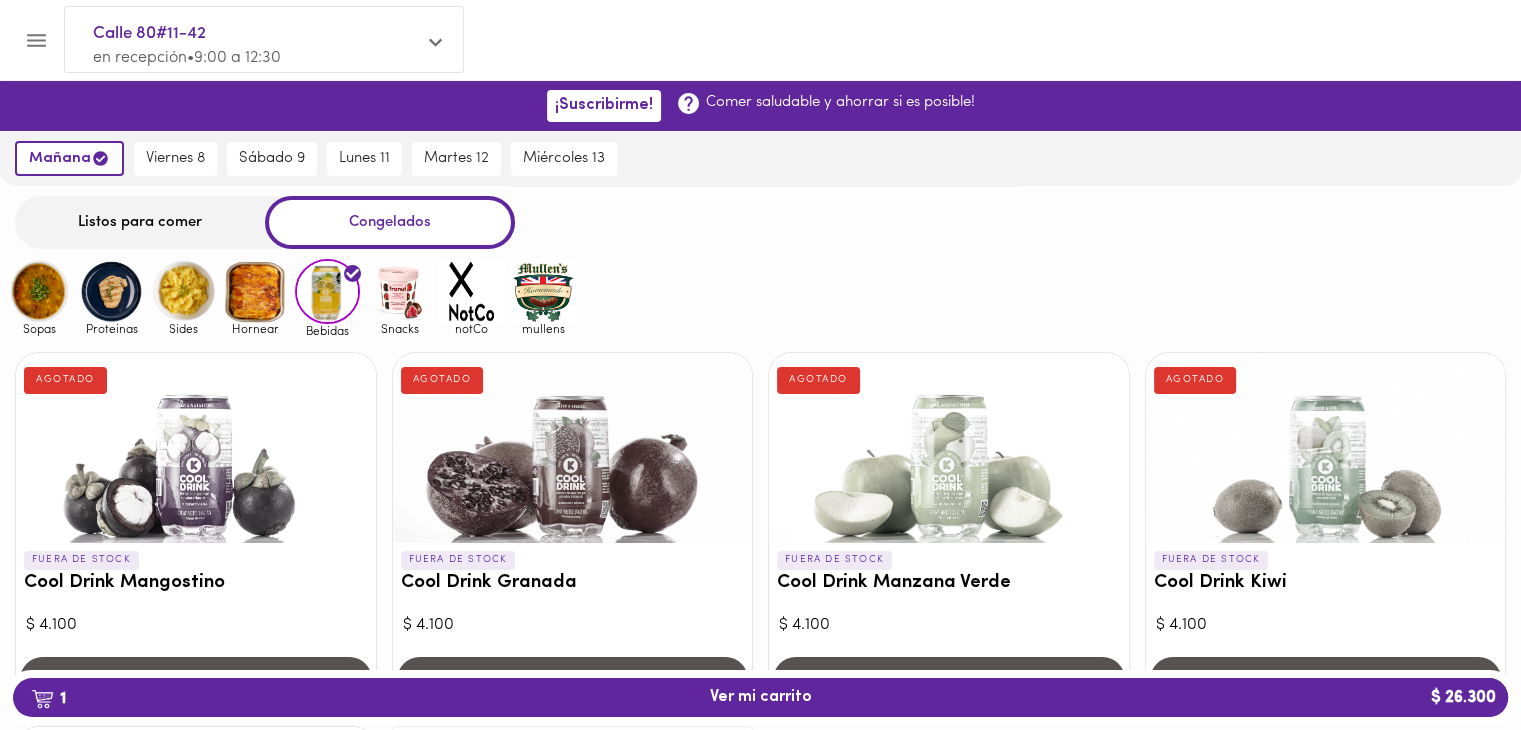 click at bounding box center [399, 291] 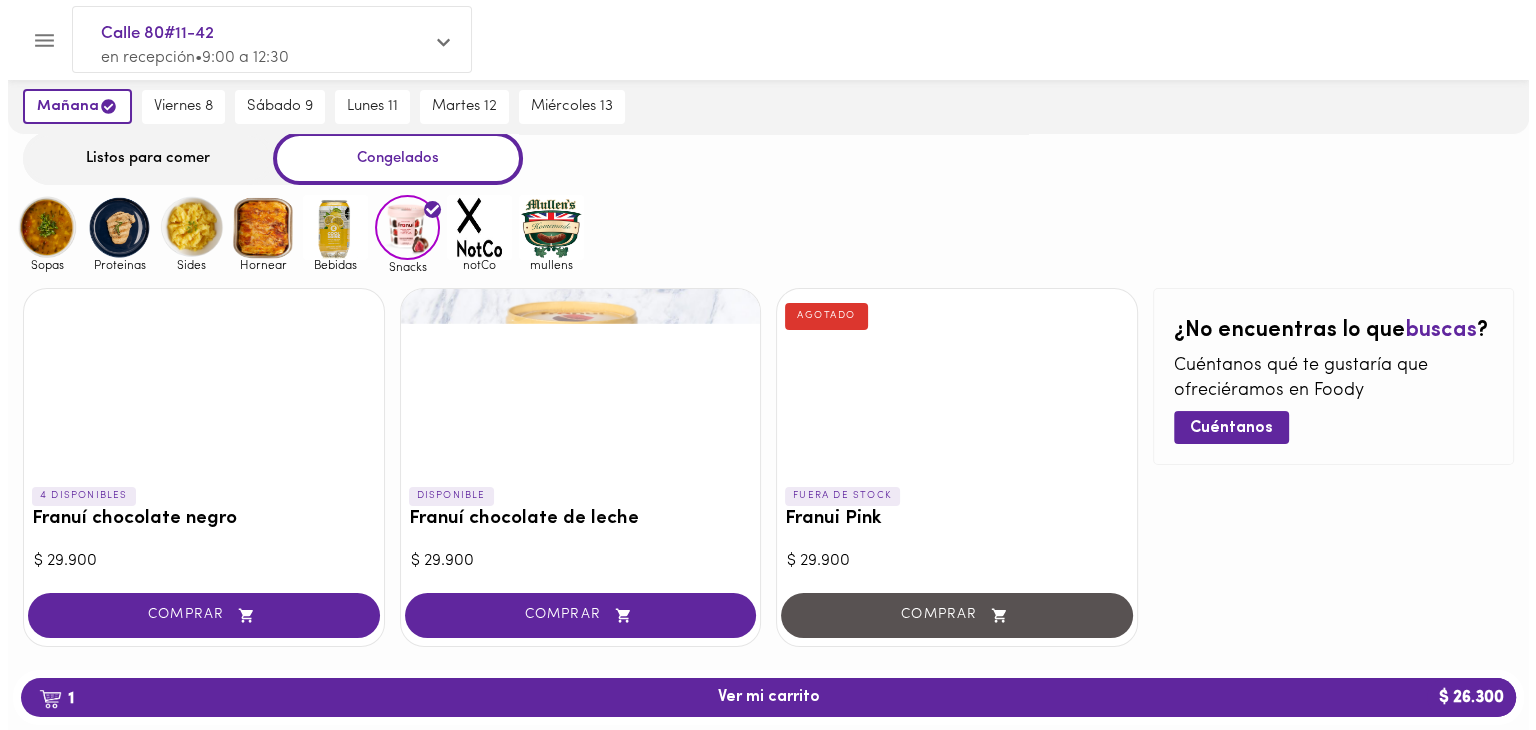 scroll, scrollTop: 76, scrollLeft: 0, axis: vertical 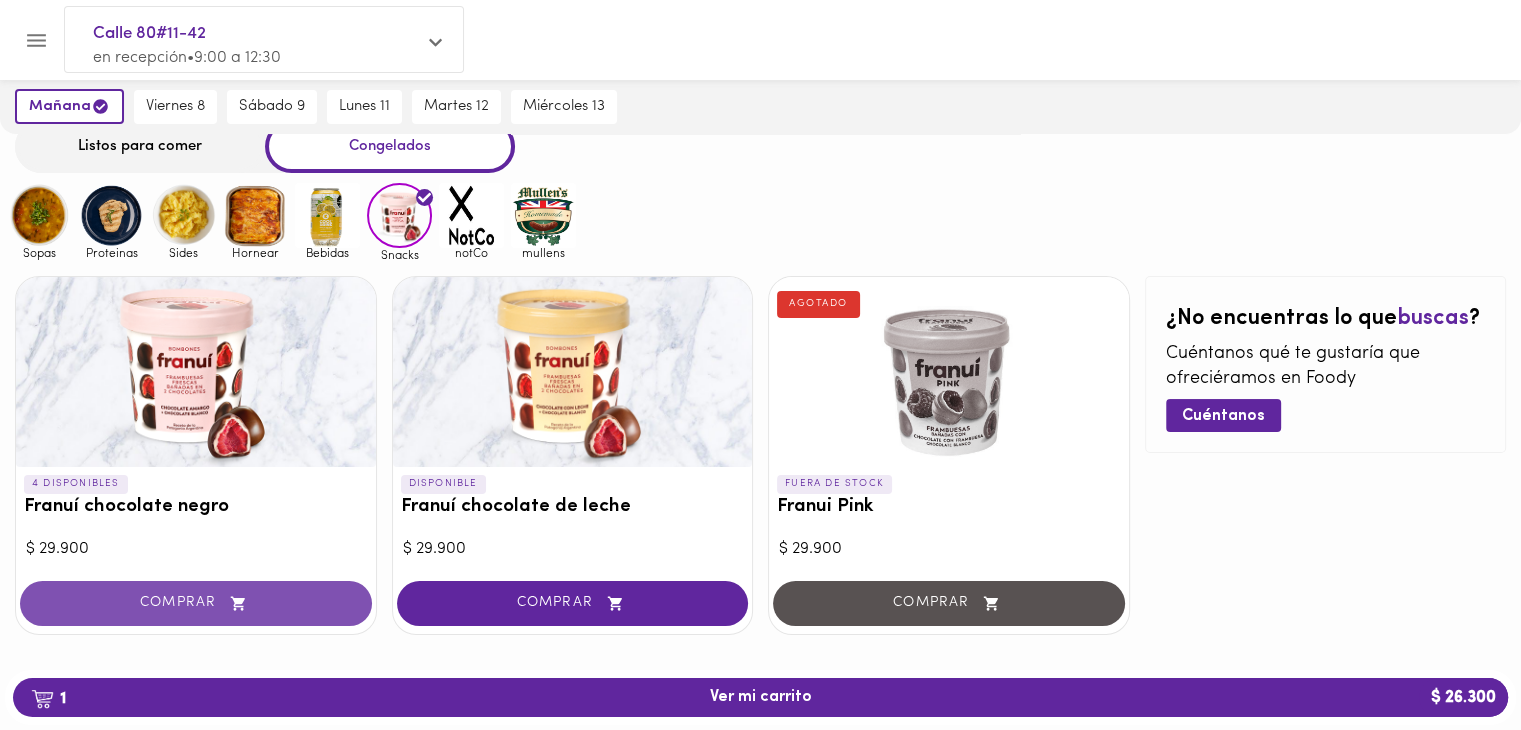 click on "COMPRAR" at bounding box center [196, 603] 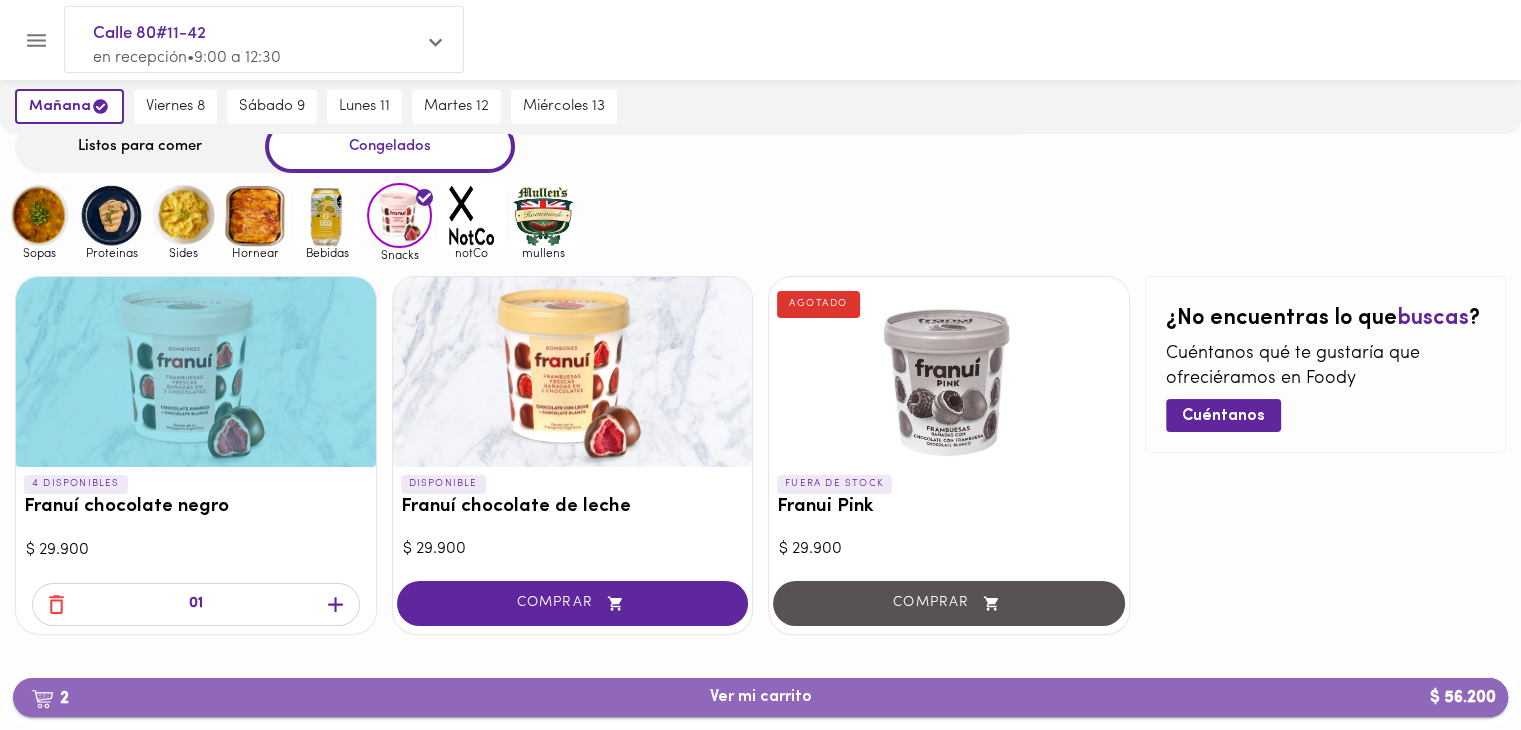 click on "2 Ver mi carrito $ 56.200" at bounding box center (760, 697) 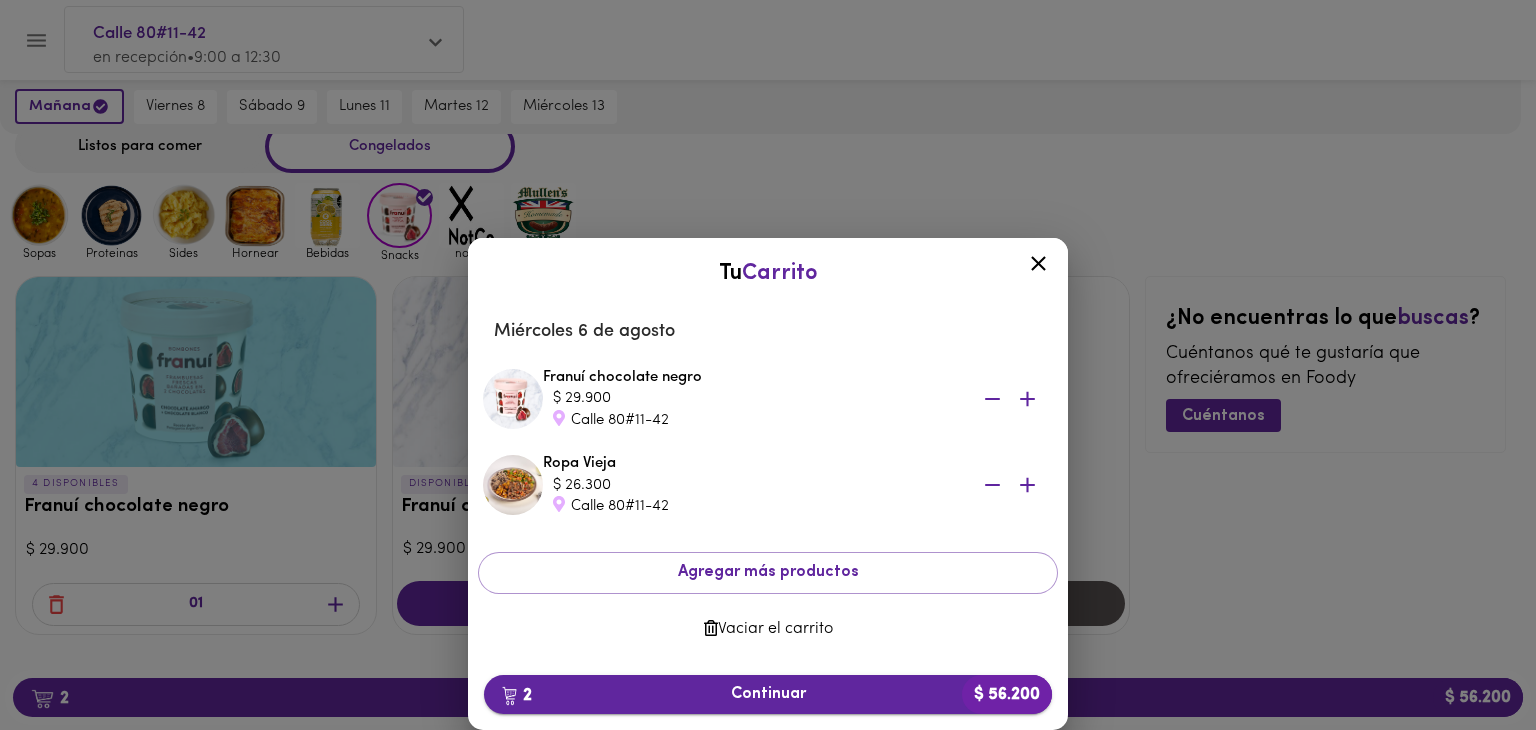 click on "2 Continuar $ 56.200" at bounding box center [768, 694] 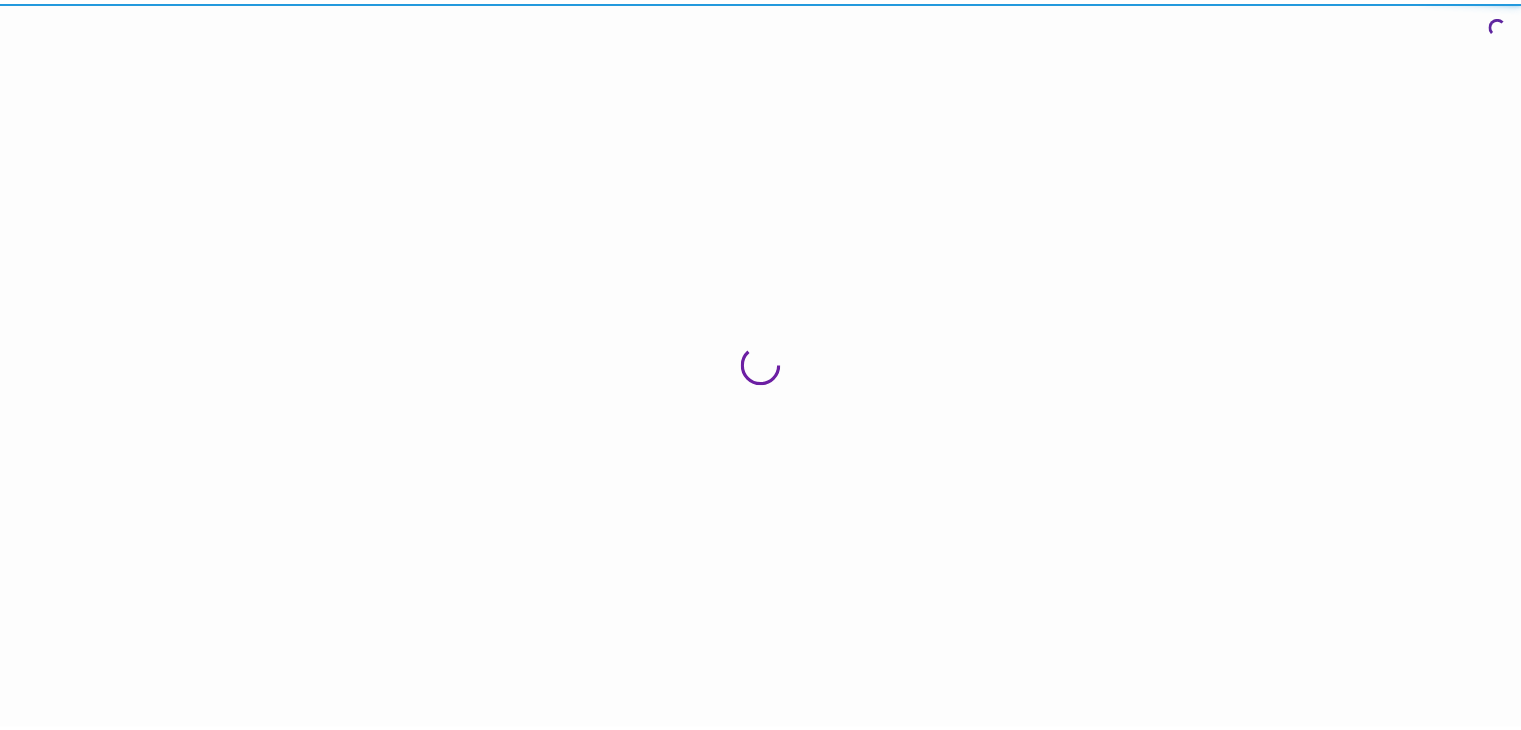 scroll, scrollTop: 0, scrollLeft: 0, axis: both 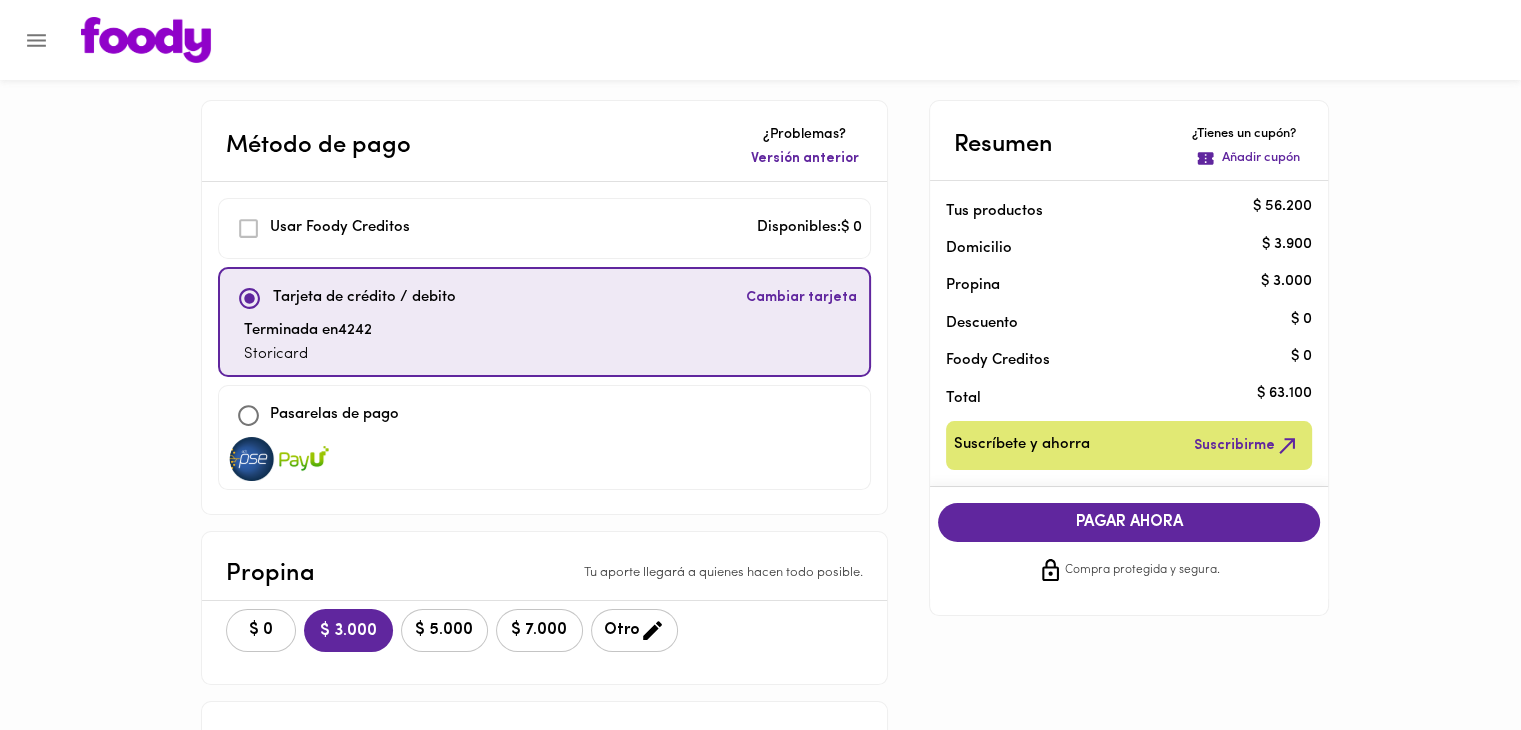 click on "$ 0" at bounding box center (261, 630) 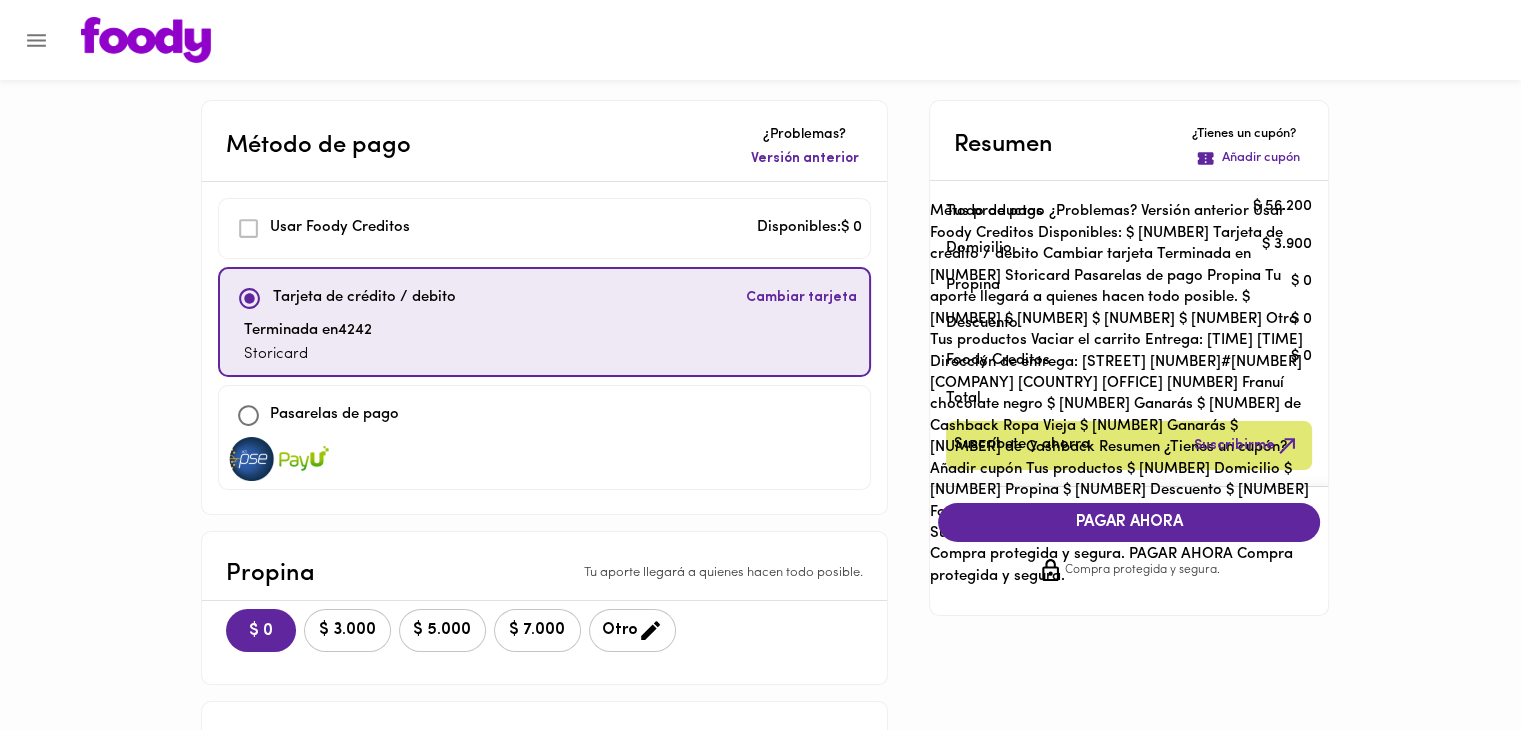 drag, startPoint x: 1169, startPoint y: 513, endPoint x: 867, endPoint y: 667, distance: 338.99854 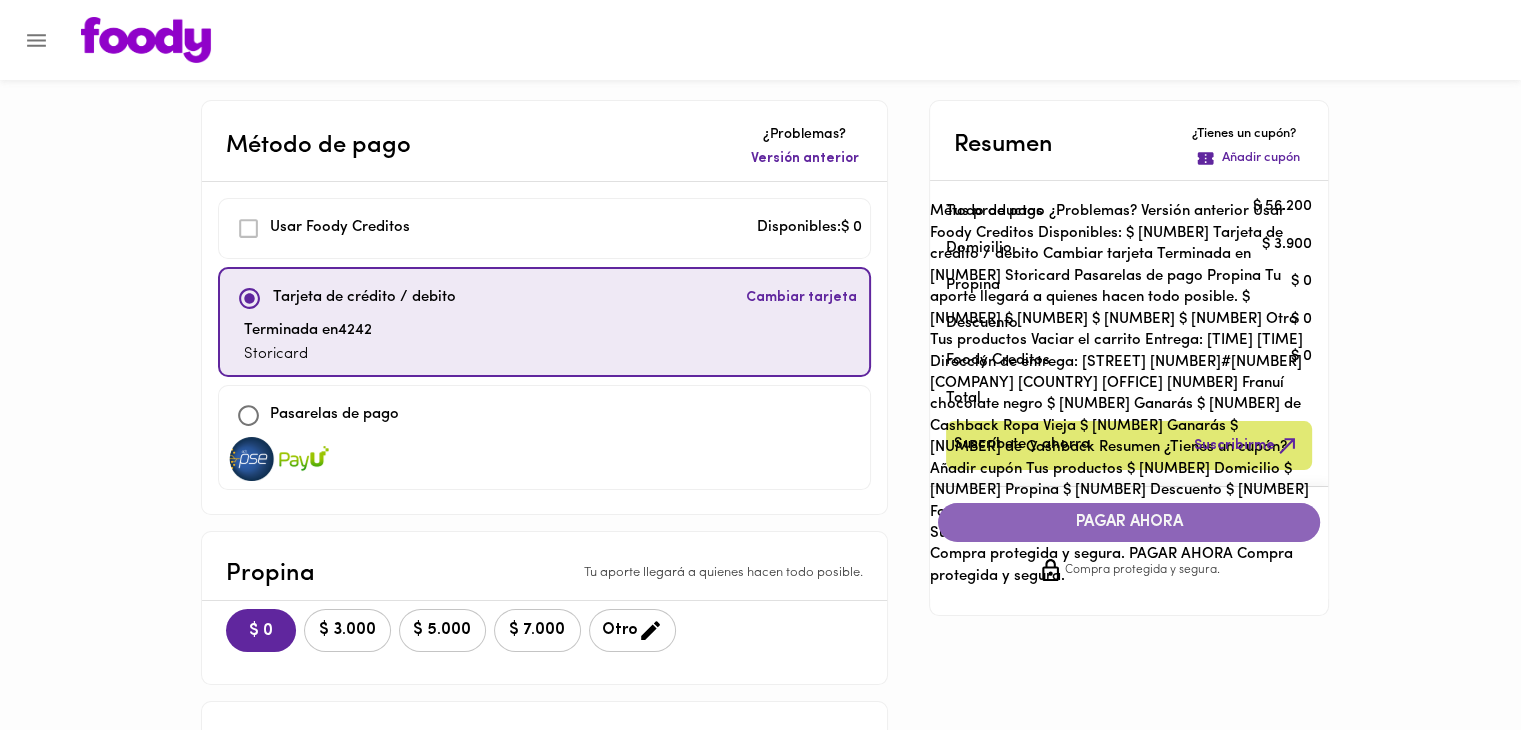 click on "PAGAR AHORA" at bounding box center [1129, 522] 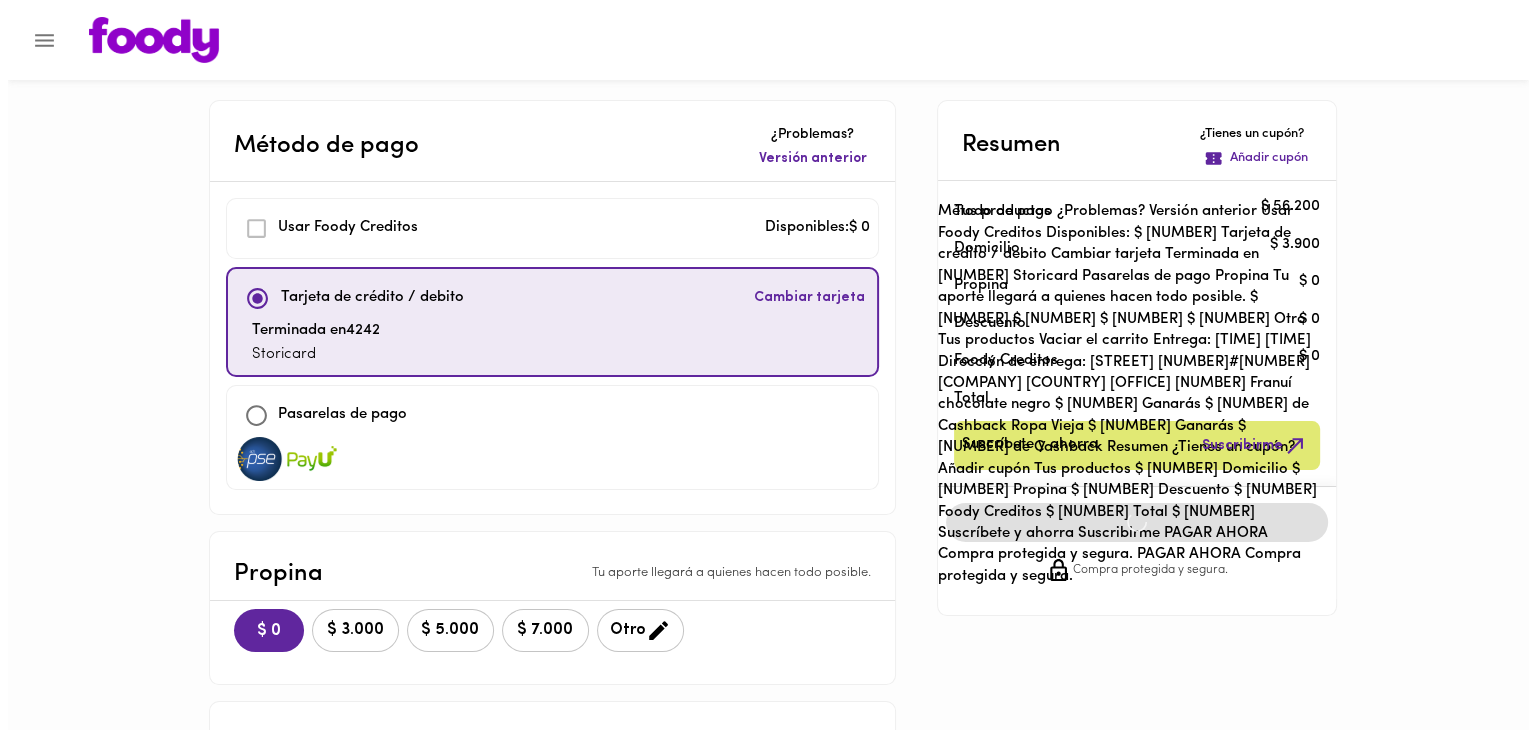 scroll, scrollTop: 0, scrollLeft: 0, axis: both 